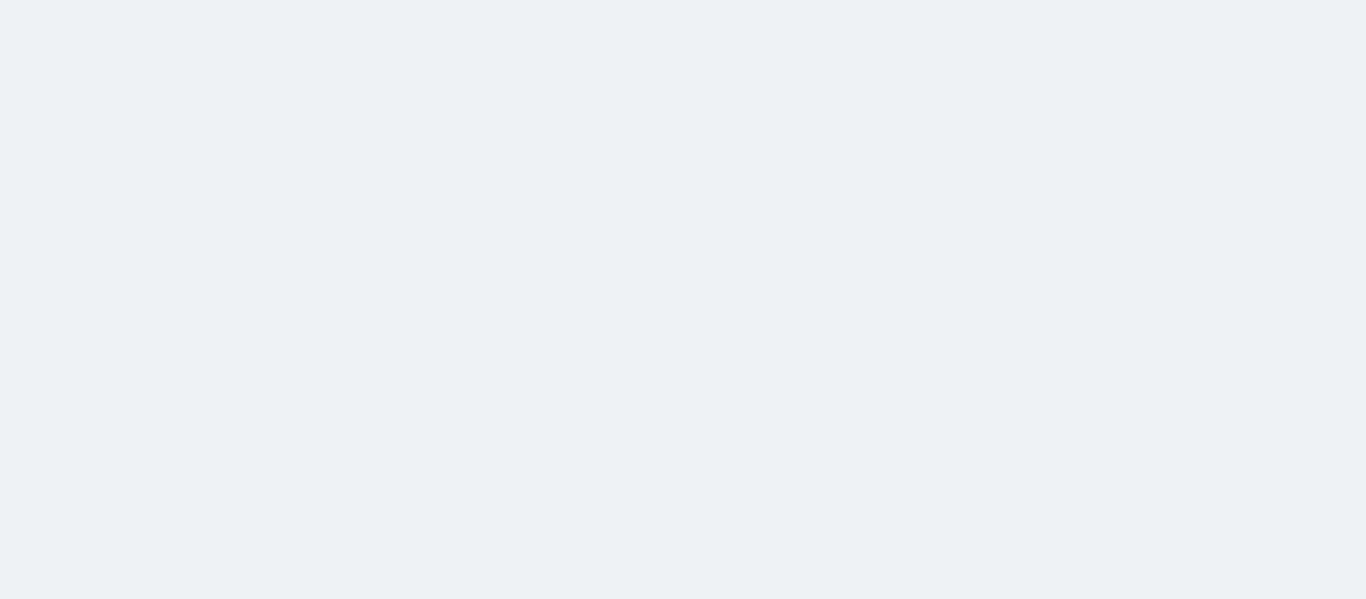 scroll, scrollTop: 0, scrollLeft: 0, axis: both 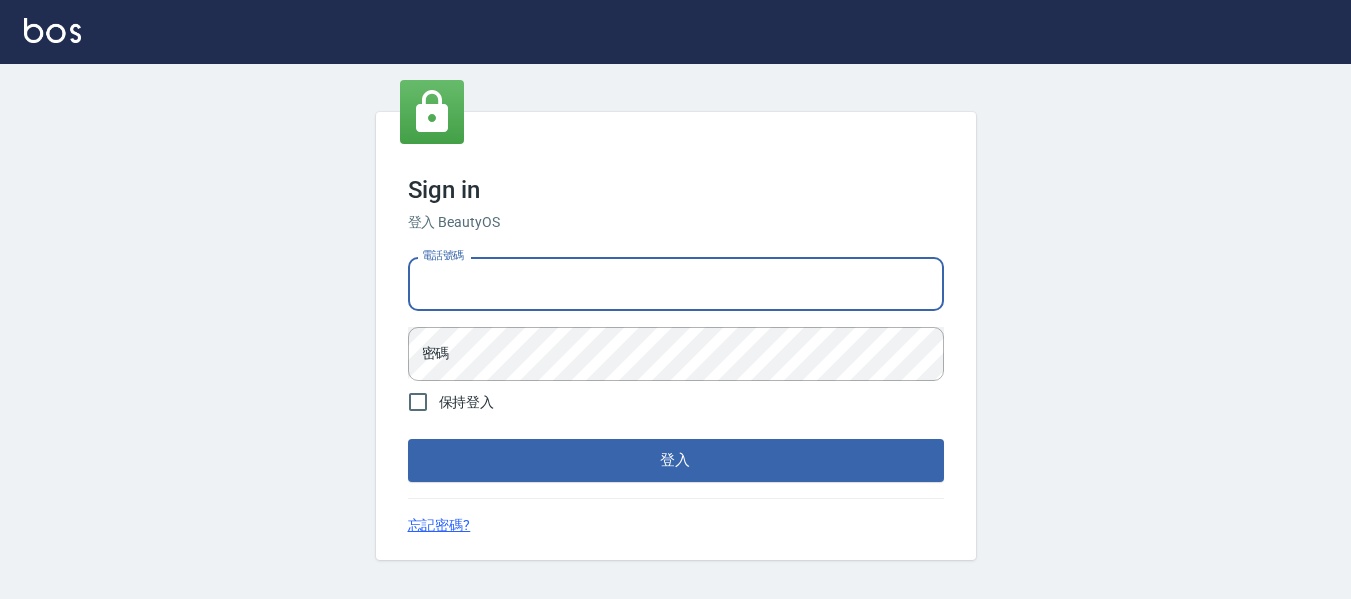 drag, startPoint x: 496, startPoint y: 278, endPoint x: 428, endPoint y: 284, distance: 68.26419 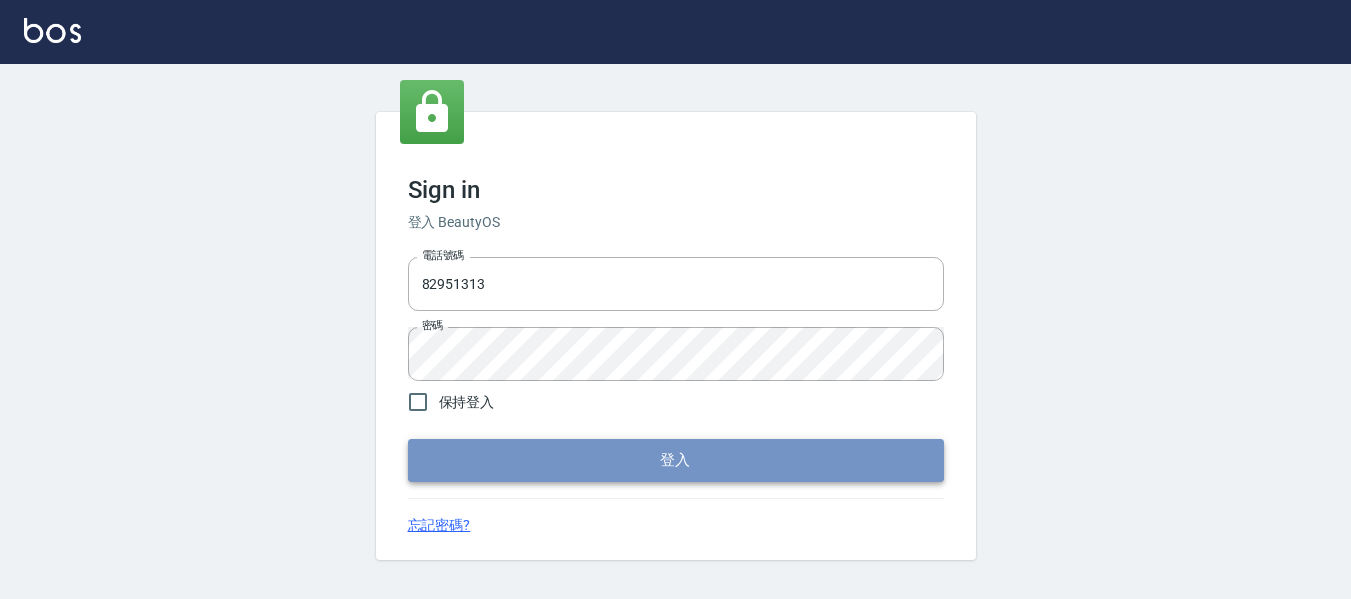 click on "登入" at bounding box center [676, 460] 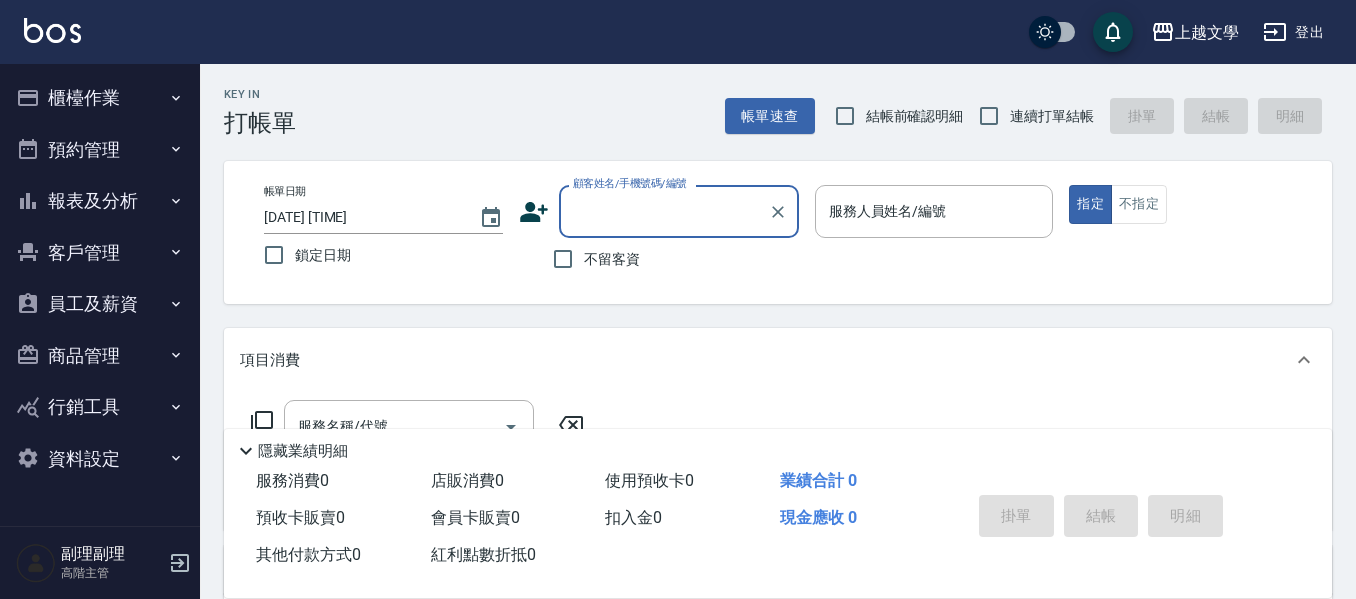 click on "員工及薪資" at bounding box center [100, 304] 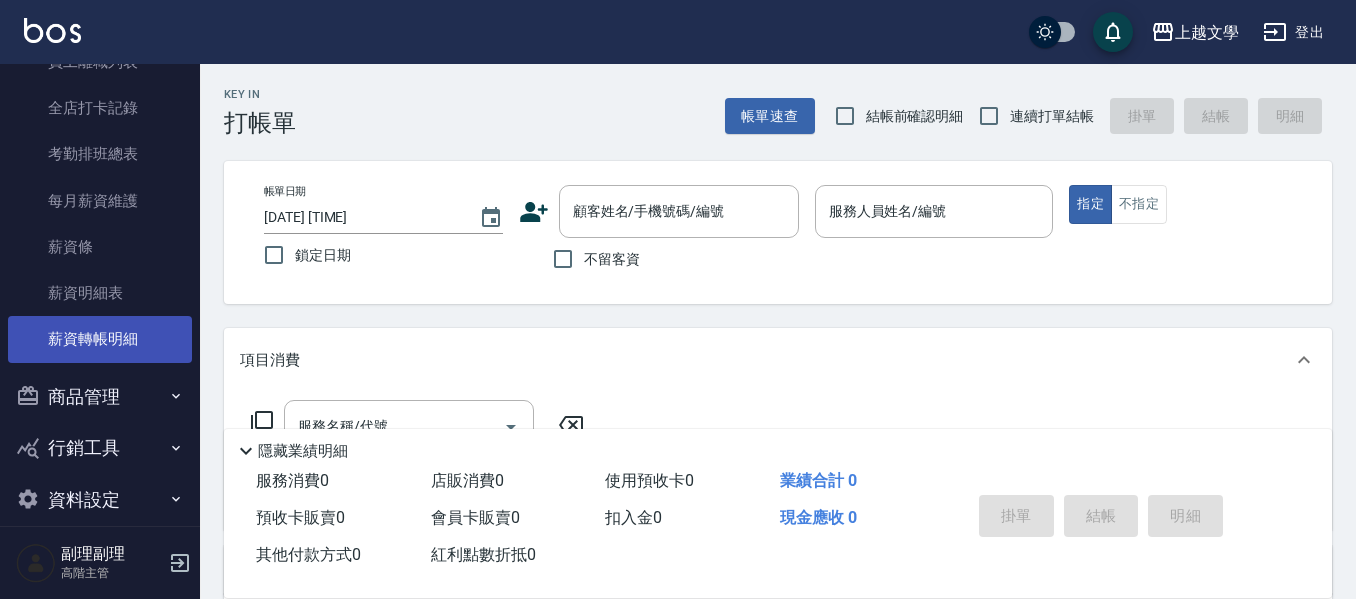 scroll, scrollTop: 368, scrollLeft: 0, axis: vertical 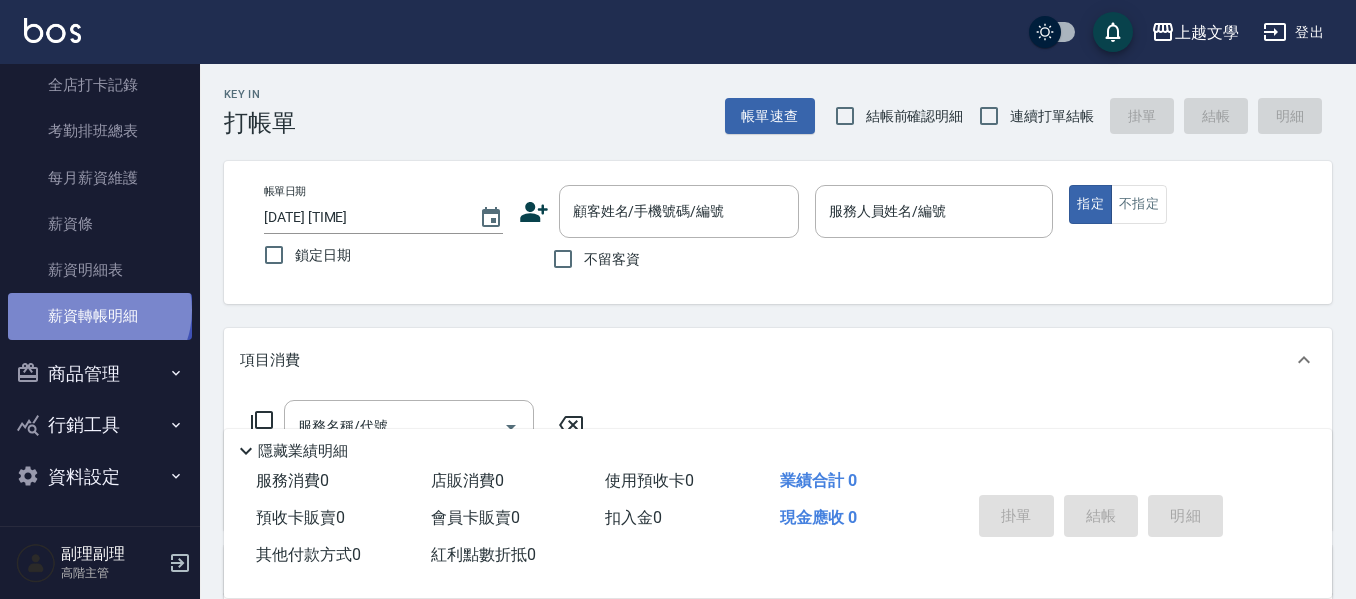 click on "薪資轉帳明細" at bounding box center (100, 316) 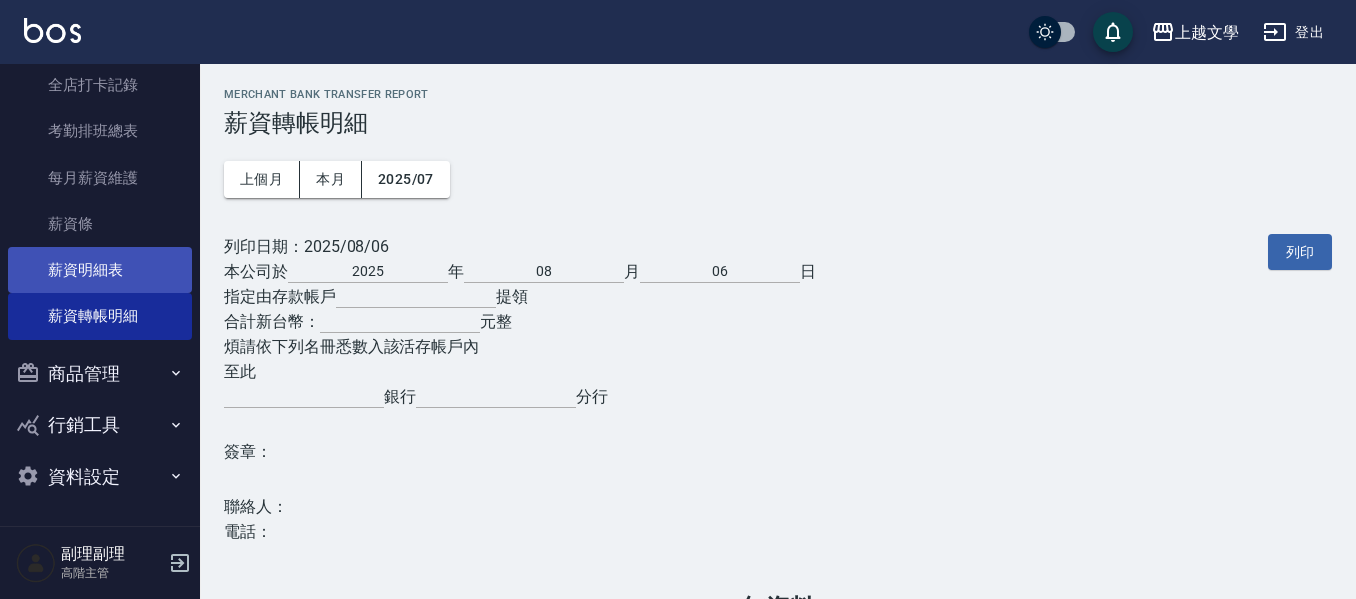 click on "薪資明細表" at bounding box center [100, 270] 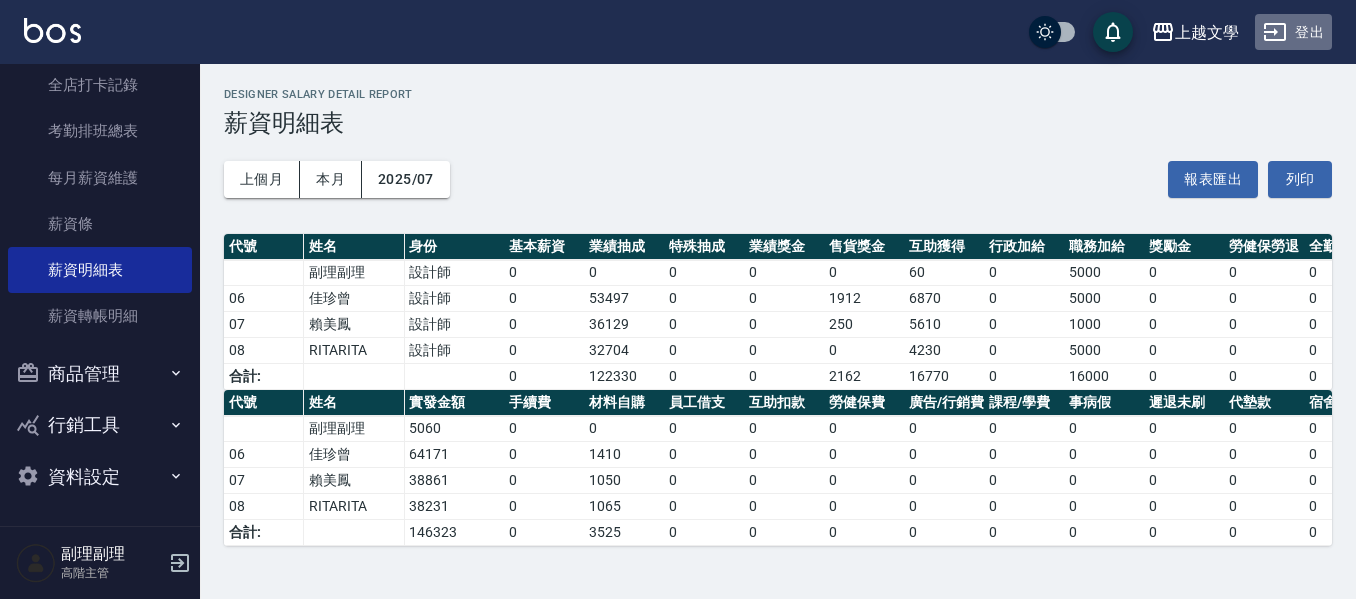click on "登出" at bounding box center [1293, 32] 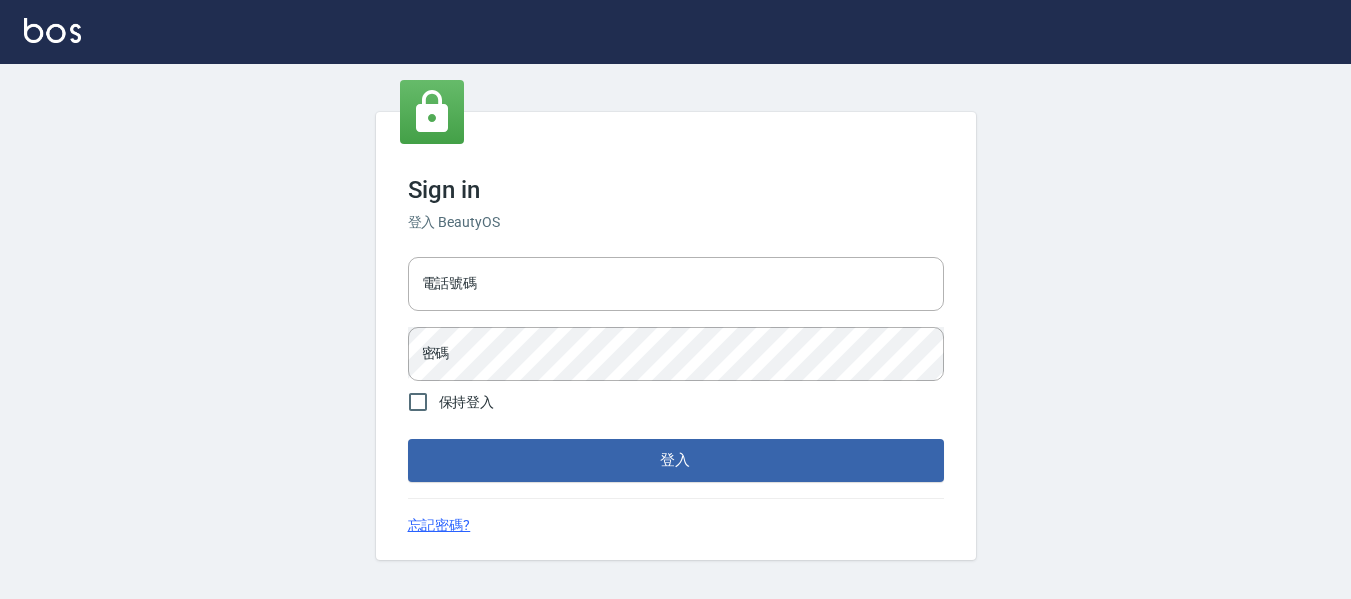 scroll, scrollTop: 0, scrollLeft: 0, axis: both 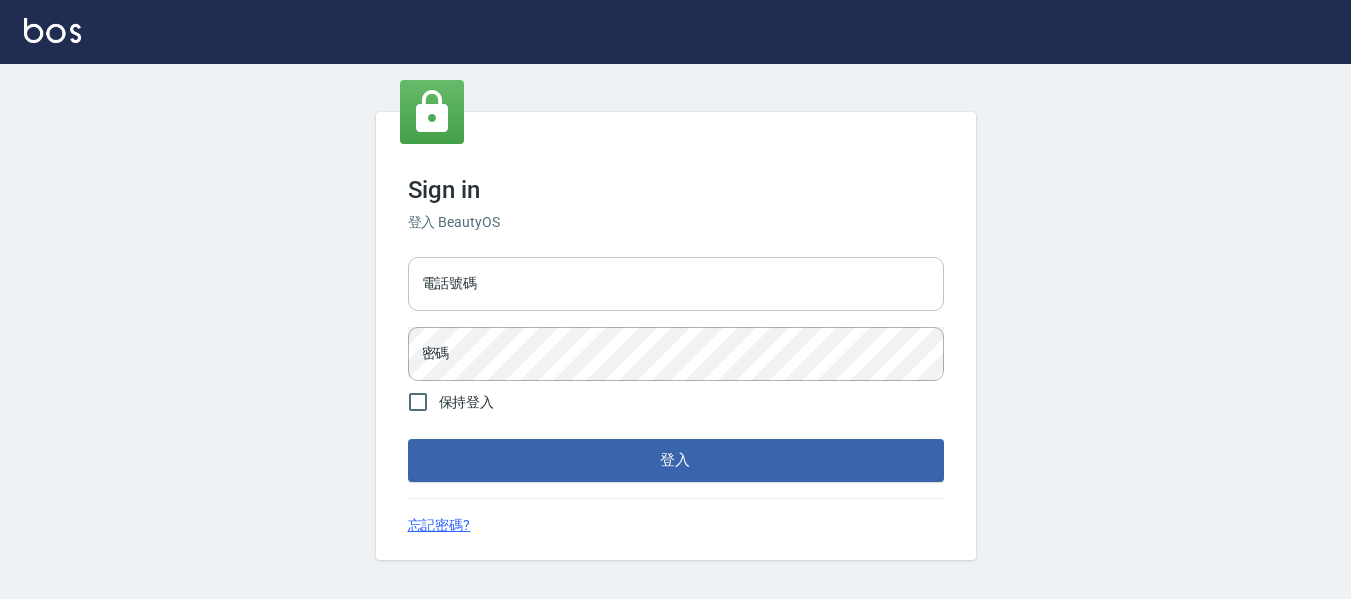 click on "電話號碼" at bounding box center (676, 284) 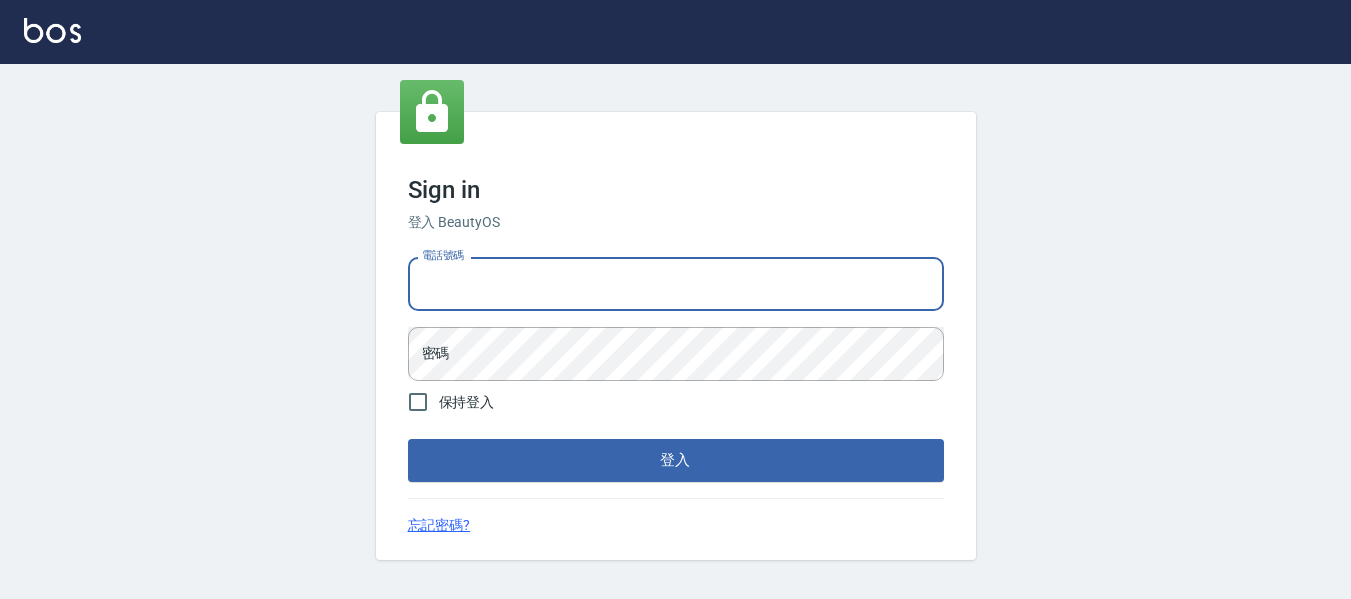 type on "82951313" 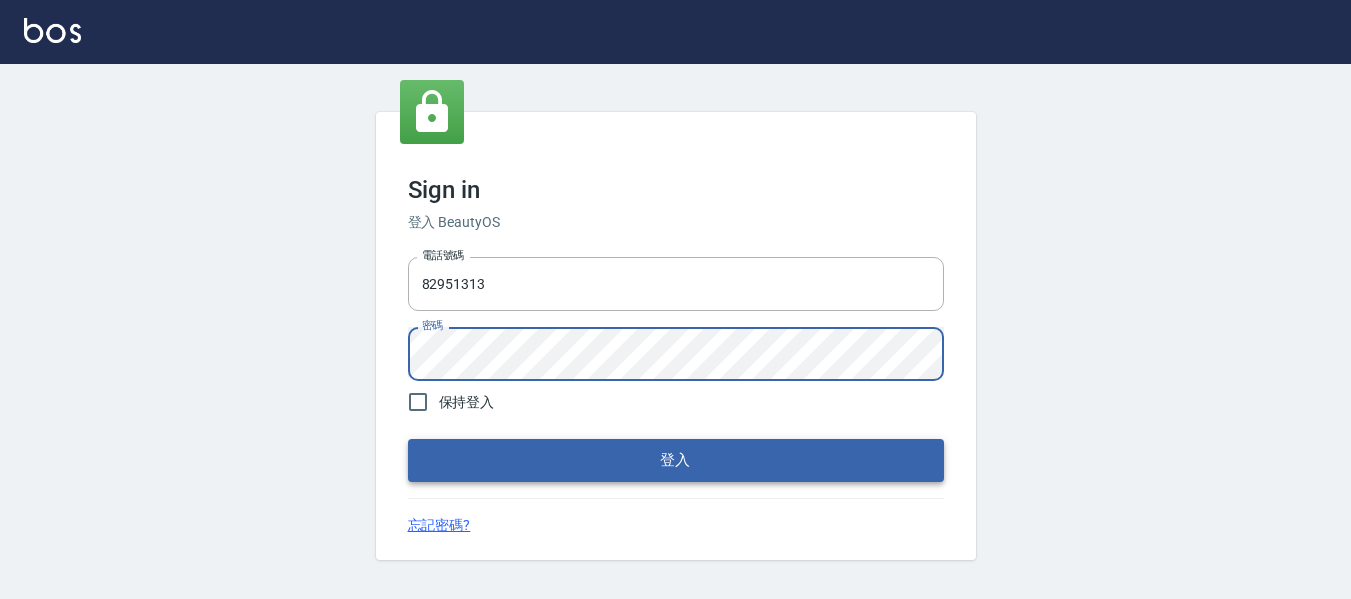 click on "登入" at bounding box center [676, 460] 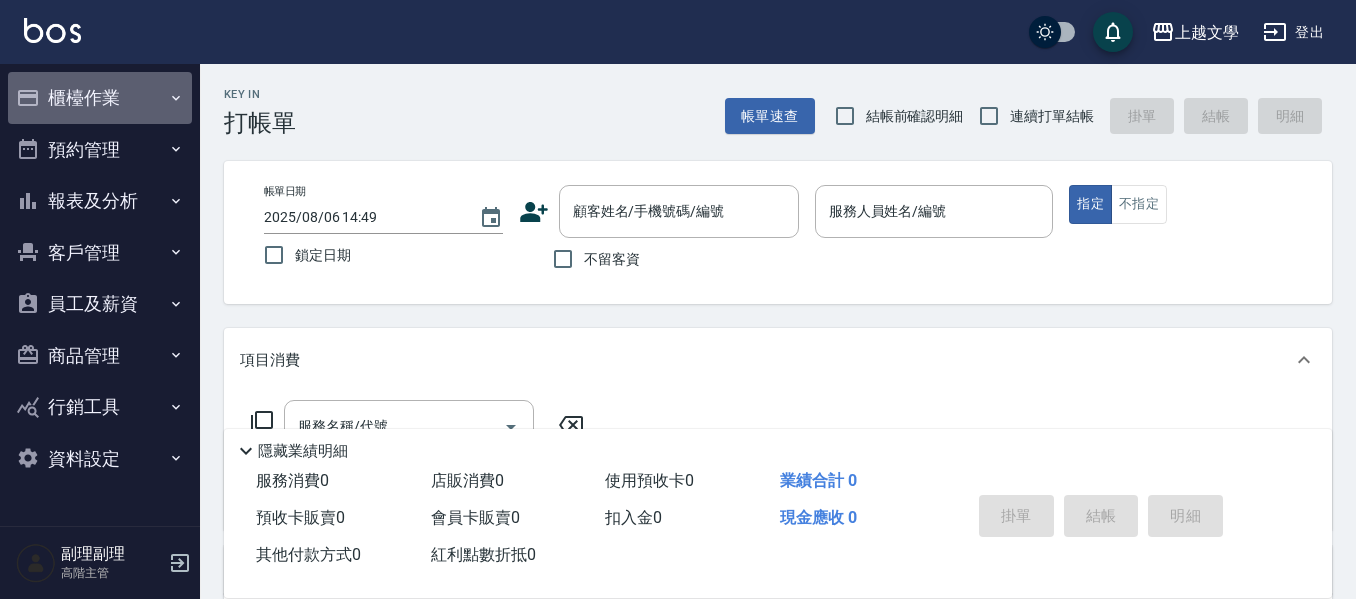 click on "櫃檯作業" at bounding box center [100, 98] 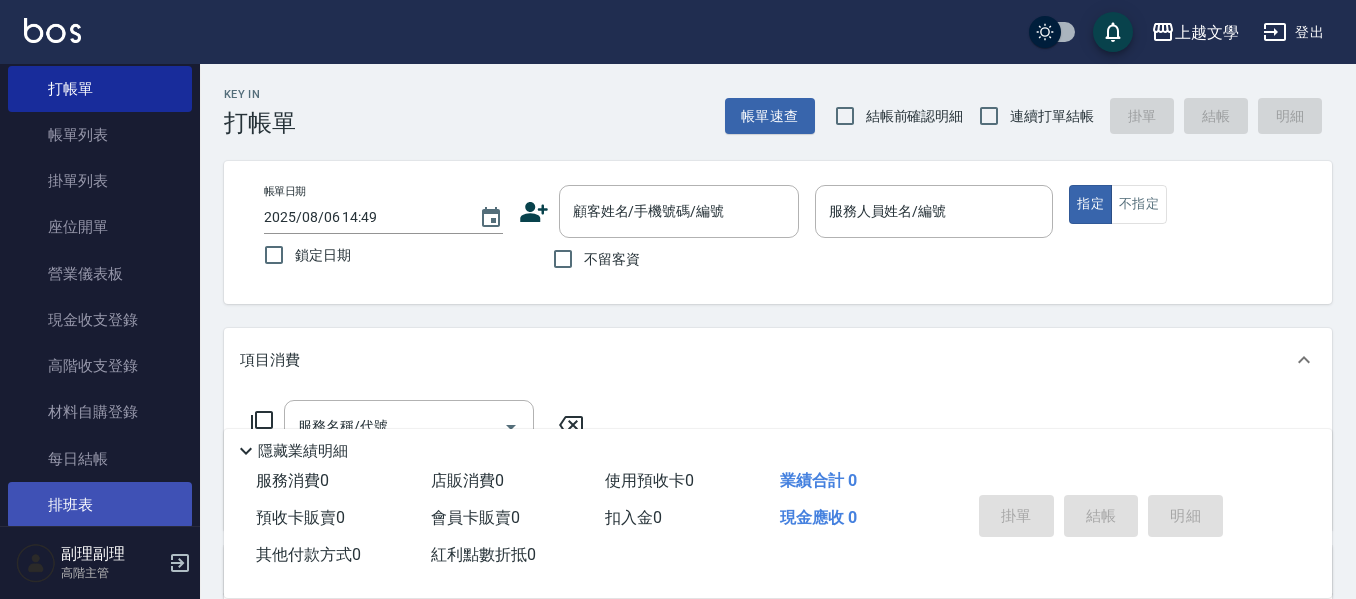 scroll, scrollTop: 100, scrollLeft: 0, axis: vertical 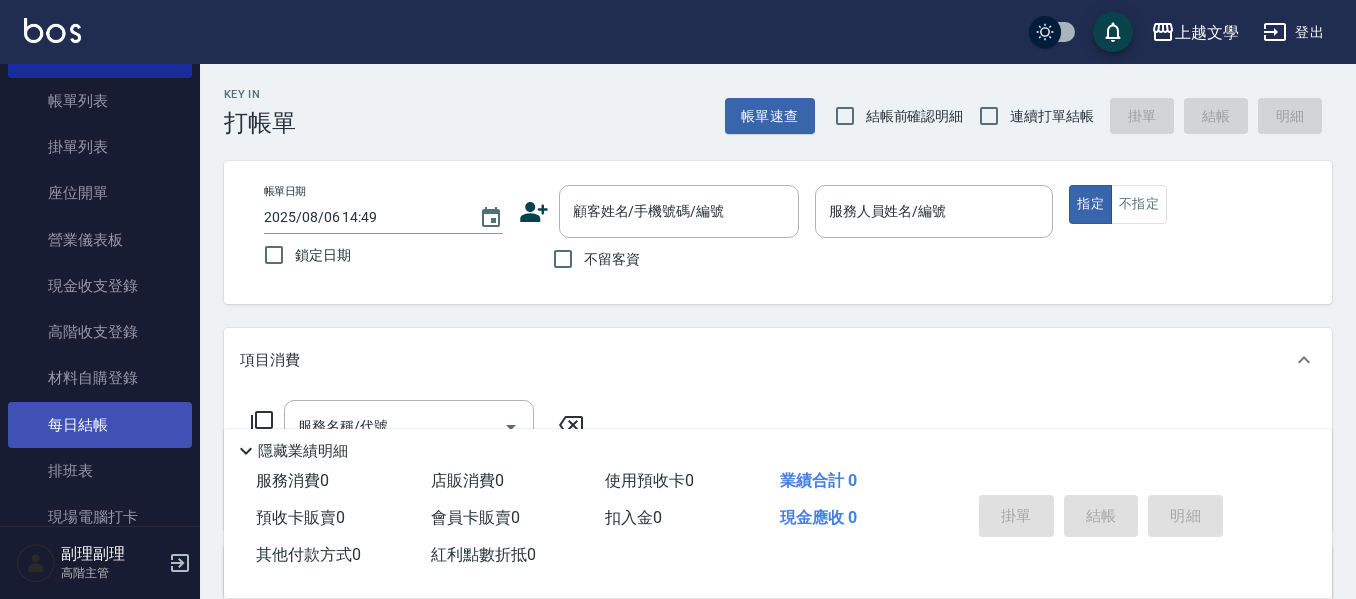 click on "每日結帳" at bounding box center (100, 425) 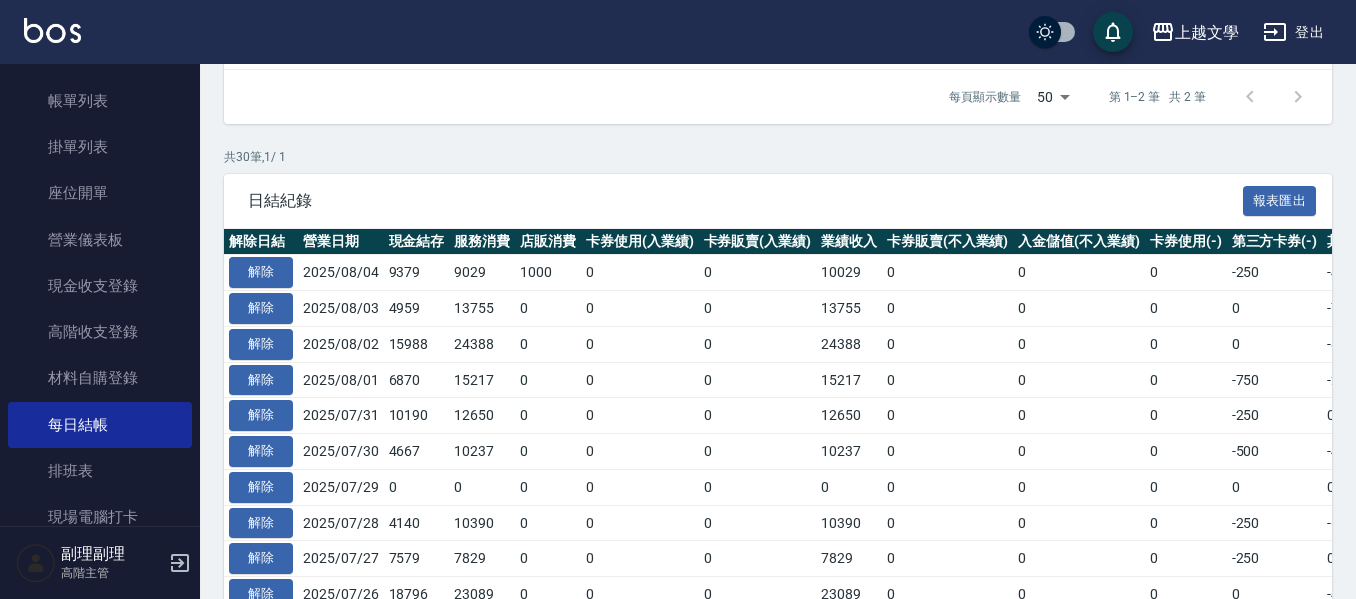 scroll, scrollTop: 500, scrollLeft: 0, axis: vertical 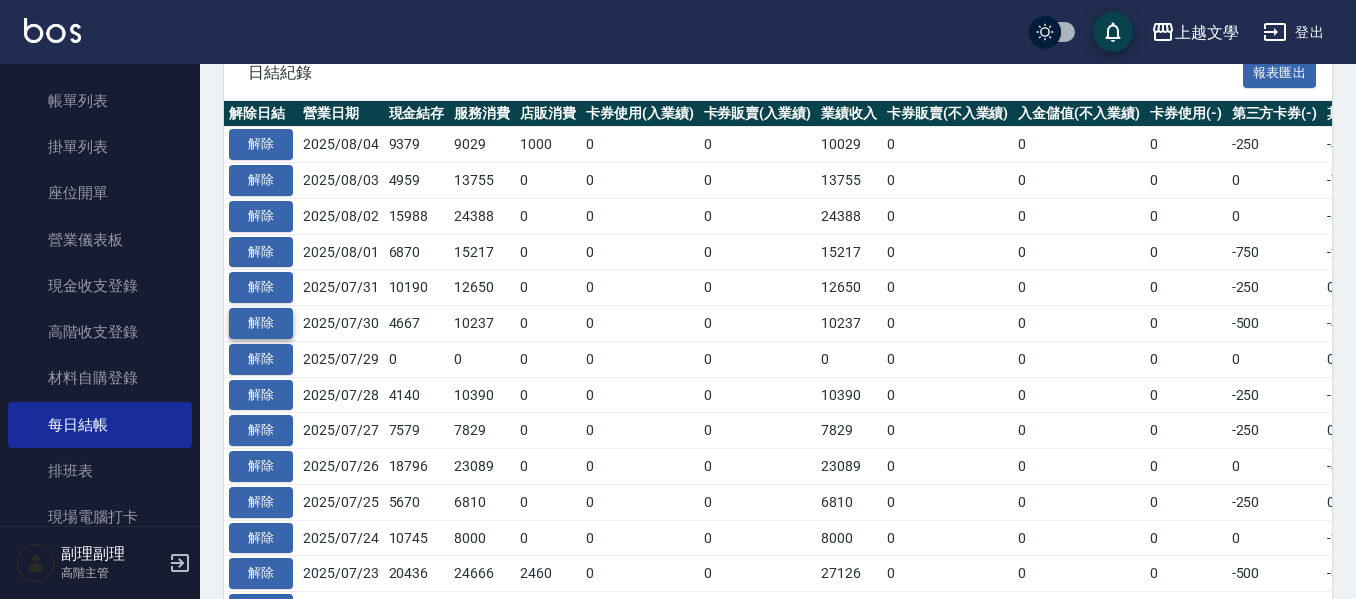 click on "解除" at bounding box center [261, 323] 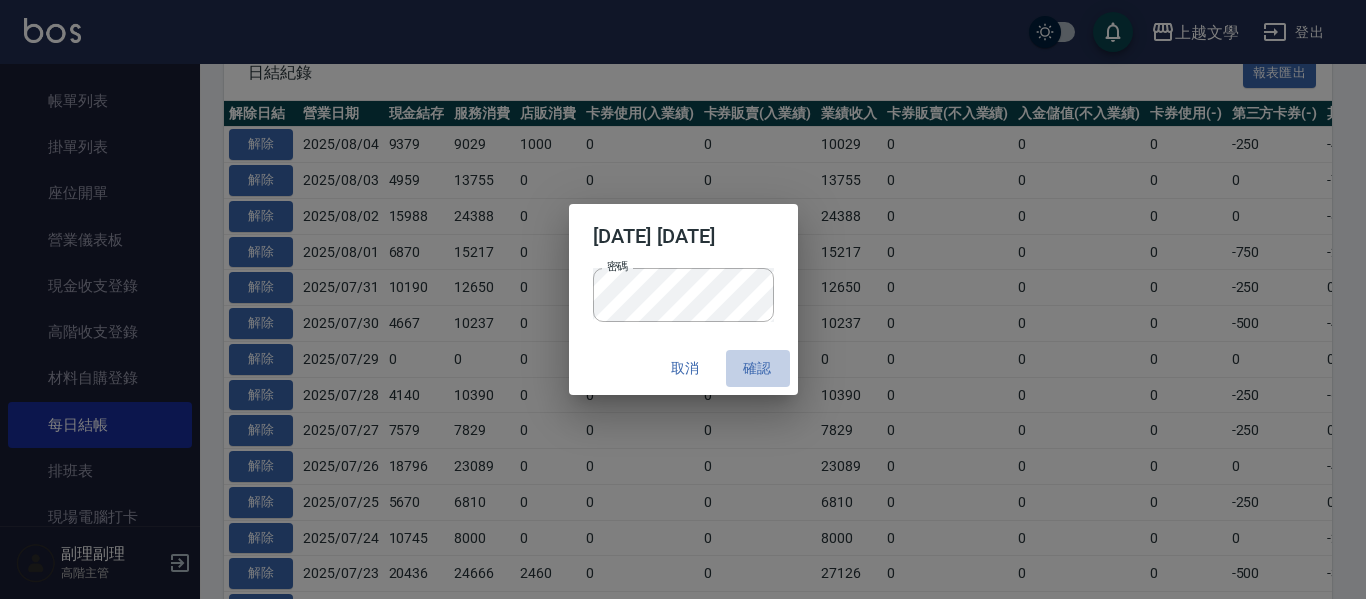 click on "確認" at bounding box center (758, 368) 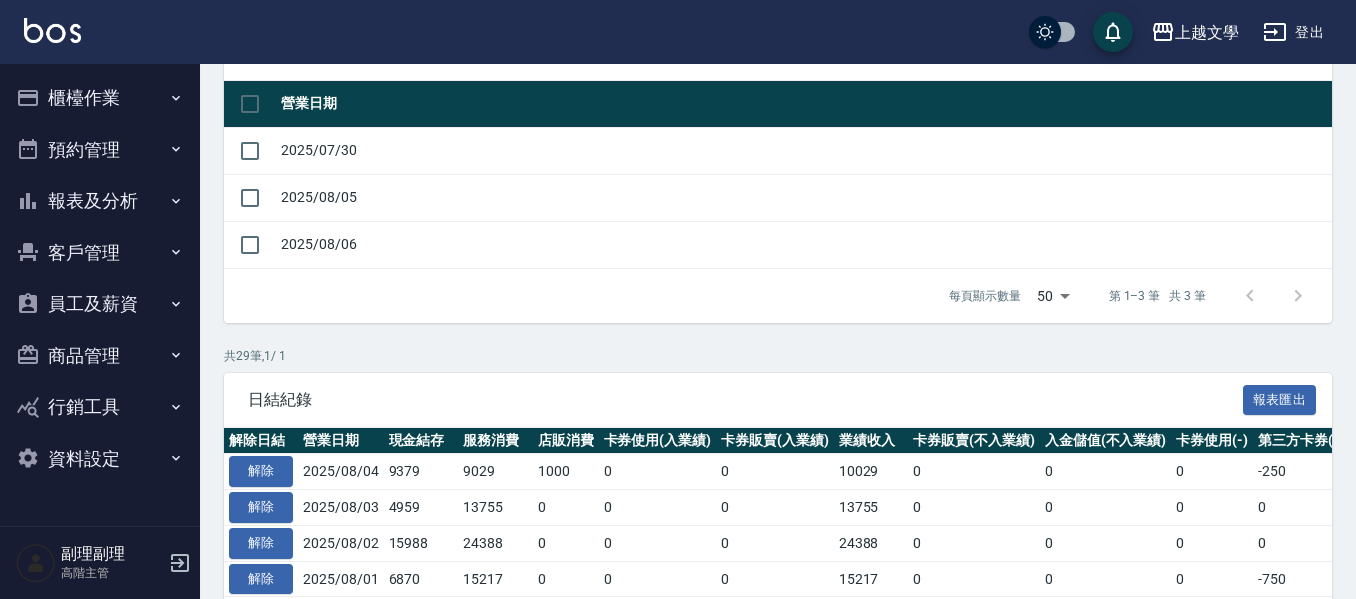 scroll, scrollTop: 0, scrollLeft: 0, axis: both 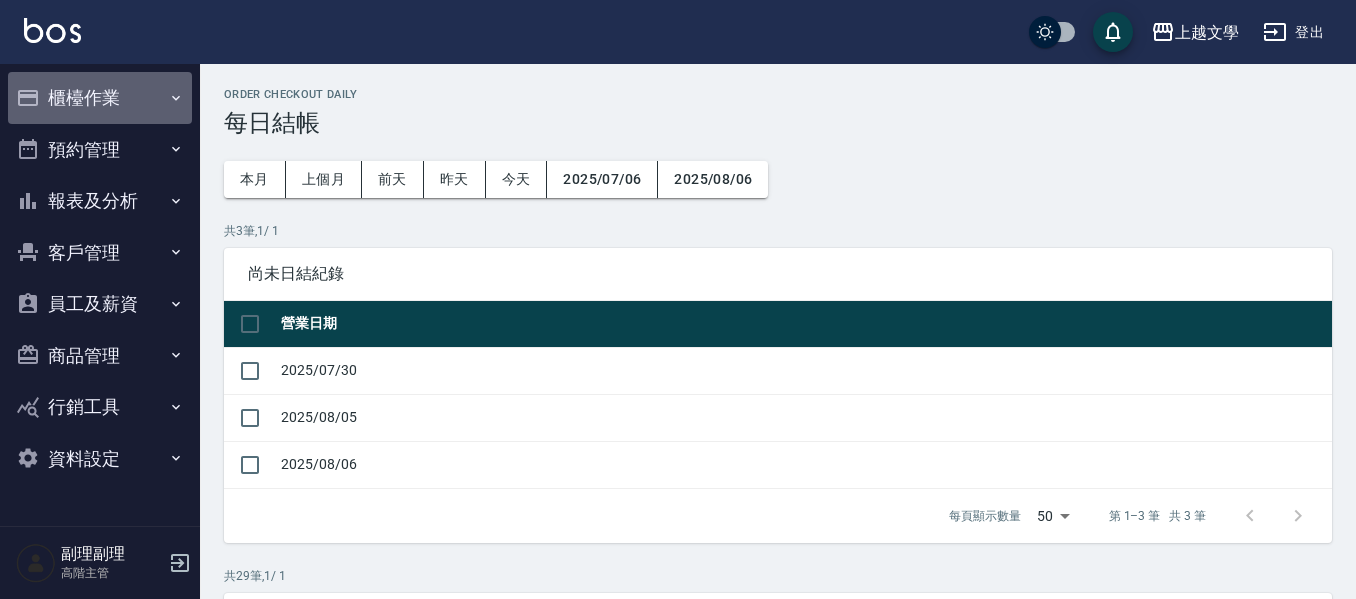 click on "櫃檯作業" at bounding box center (100, 98) 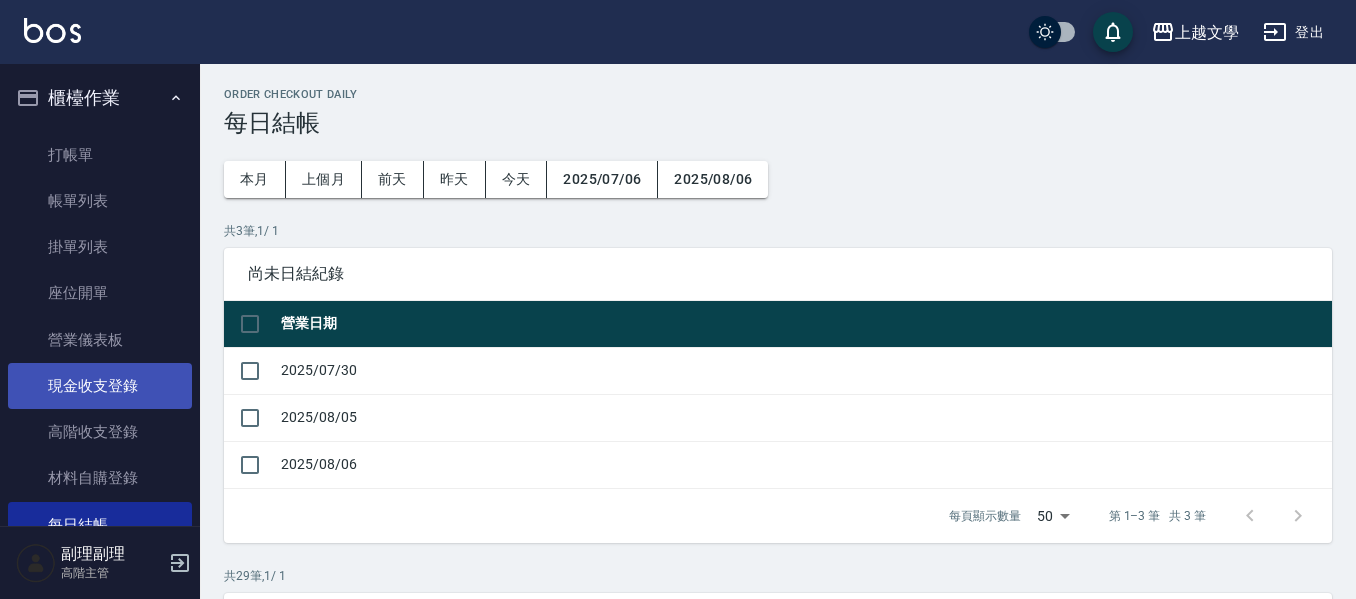click on "現金收支登錄" at bounding box center [100, 386] 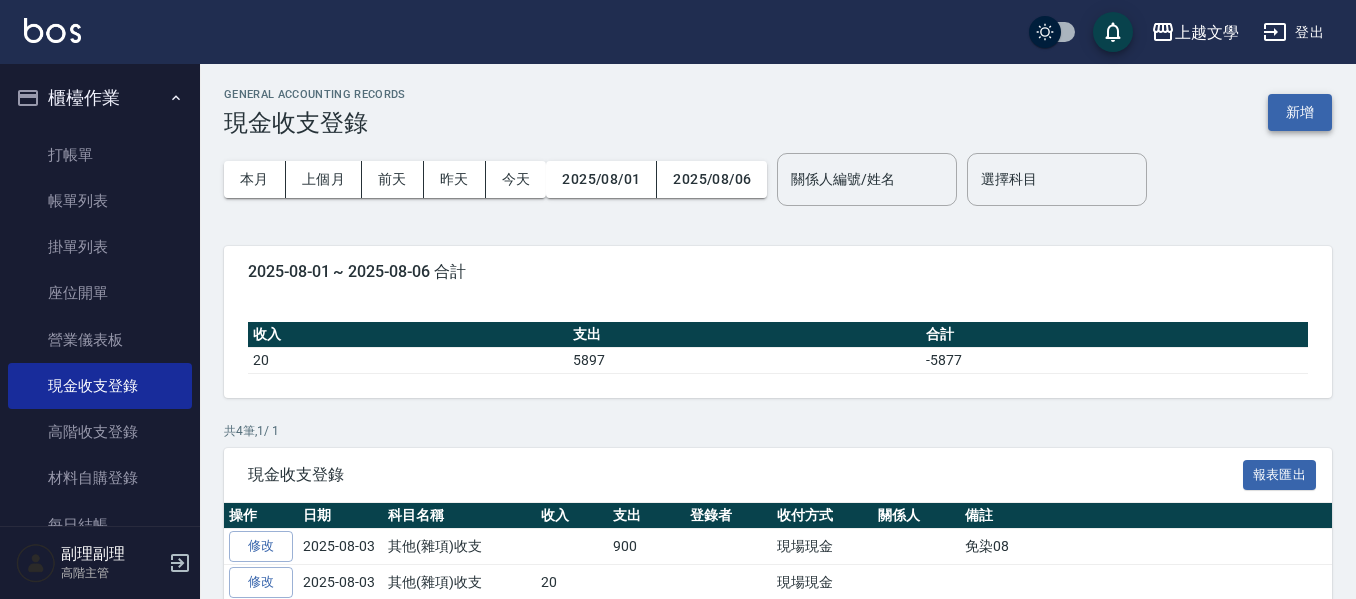 click on "新增" at bounding box center [1300, 112] 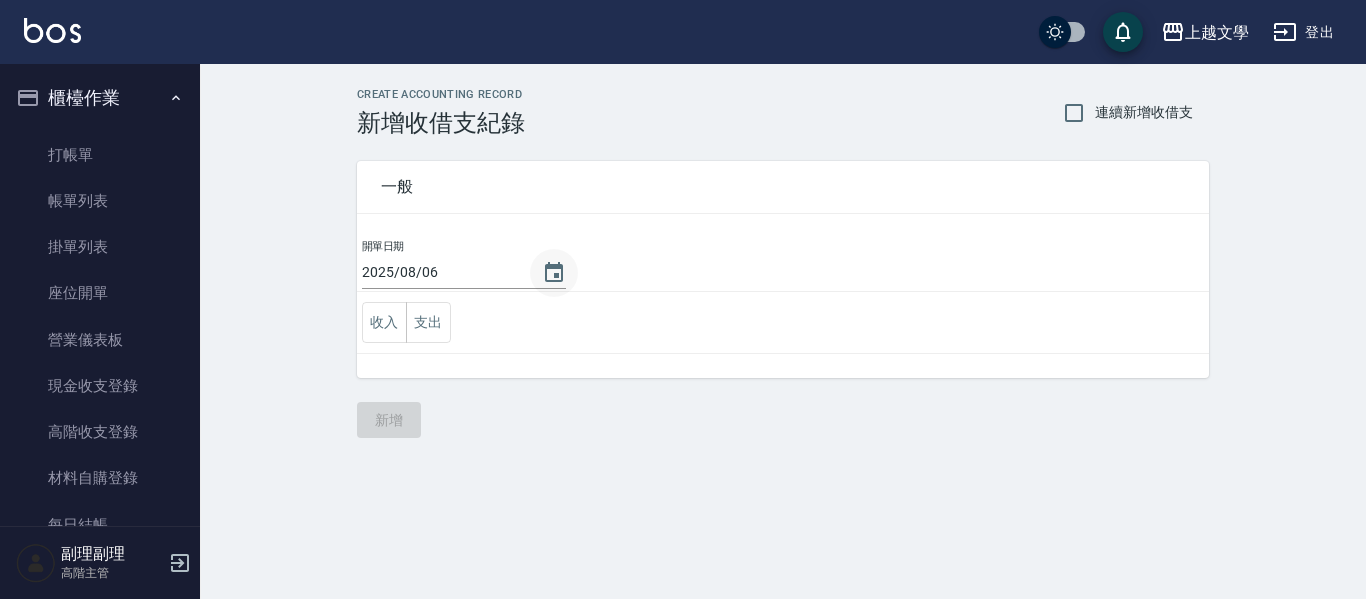 click 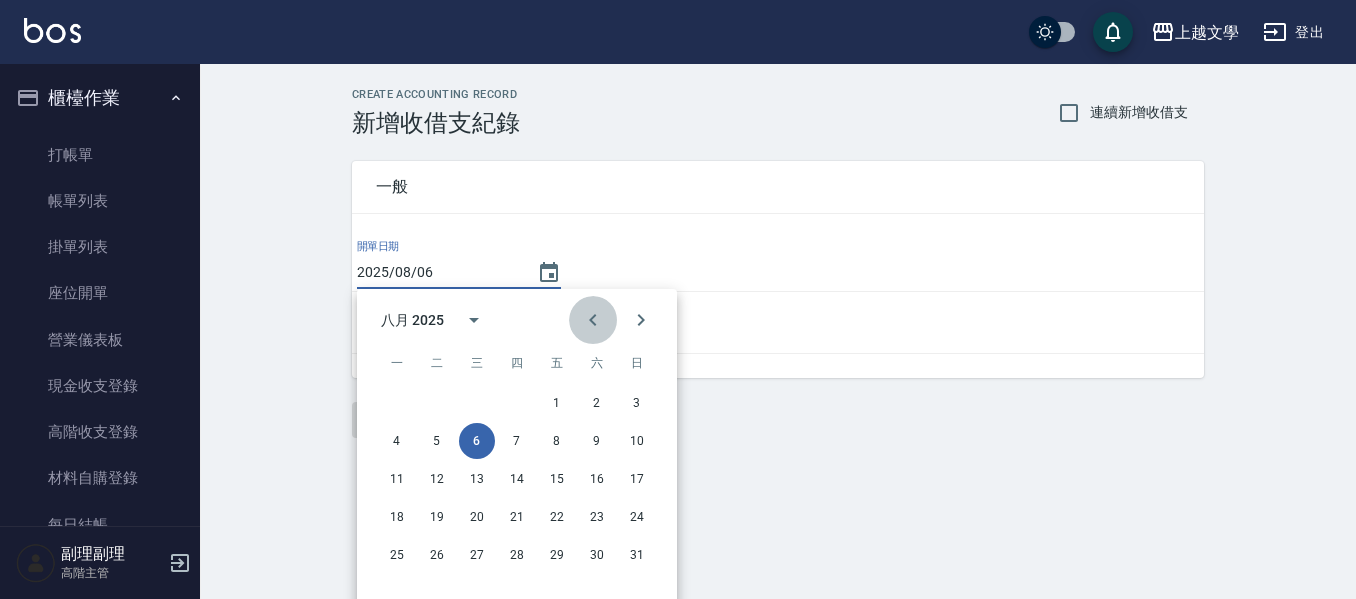 click 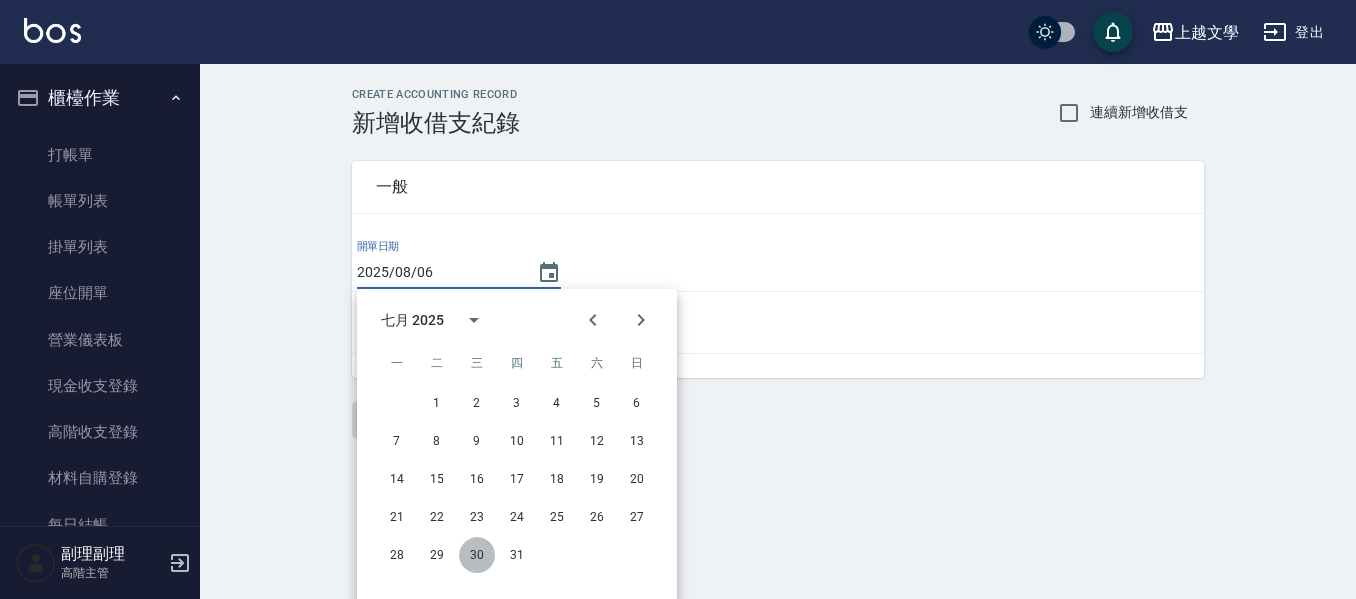 click on "30" at bounding box center (477, 555) 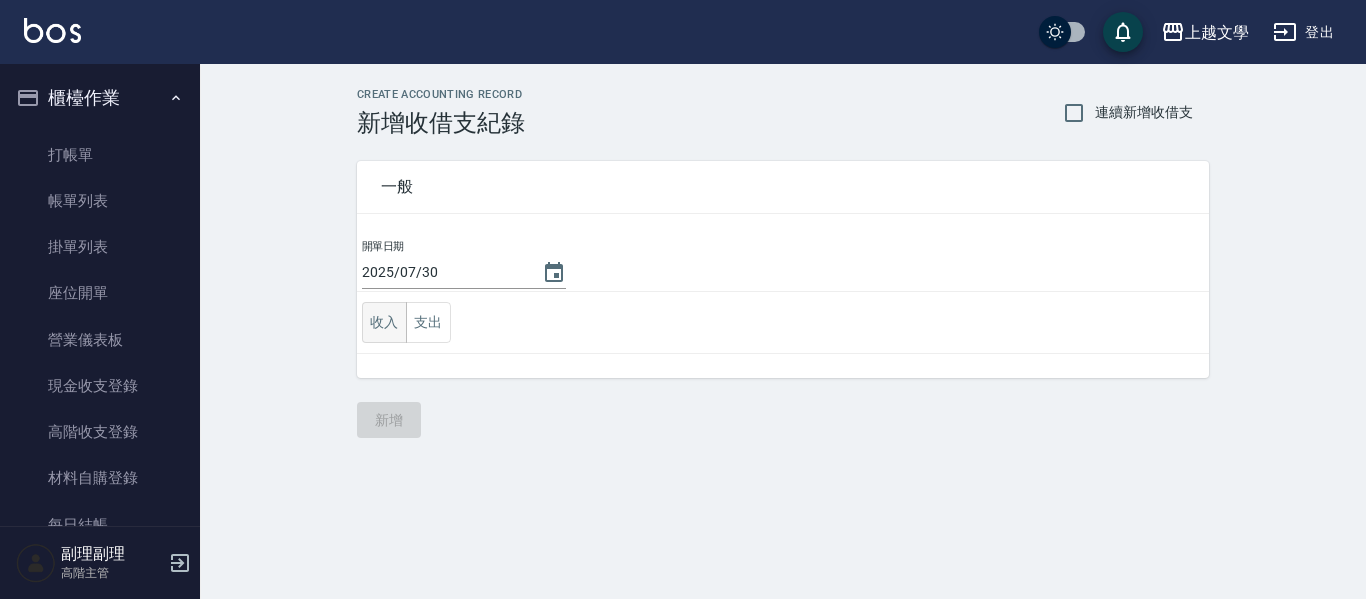 click on "收入" at bounding box center (384, 322) 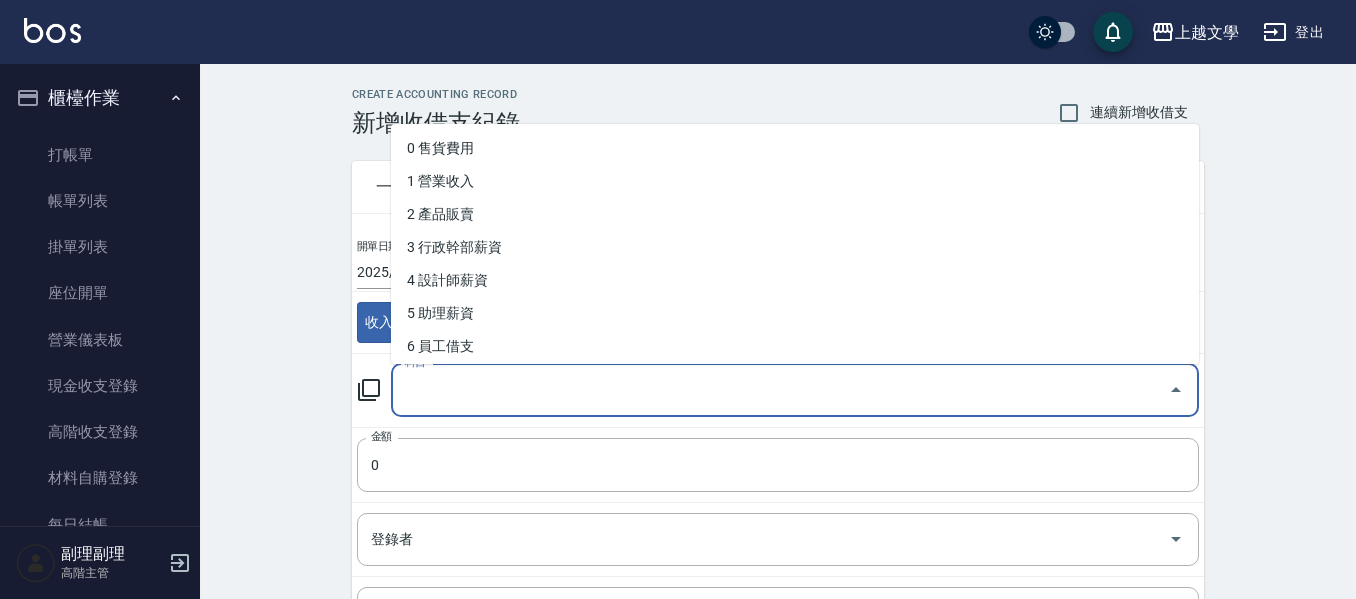 click on "科目" at bounding box center [780, 390] 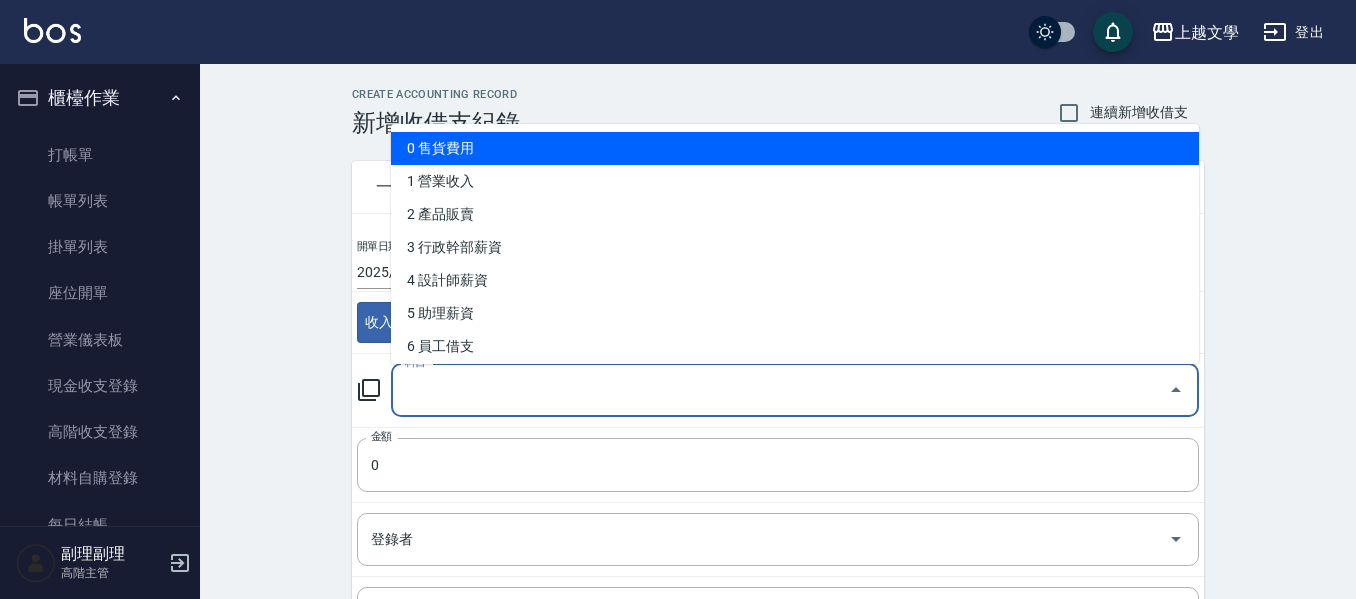 click on "CREATE ACCOUNTING RECORD 新增收借支紀錄 連續新增收借支 一般 開單日期 2025/07/30 收入 支出 科目 科目 金額 0 金額 登錄者 登錄者 備註快捷鍵 ​ 備註快捷鍵 備註 x 備註 新增" at bounding box center [778, 473] 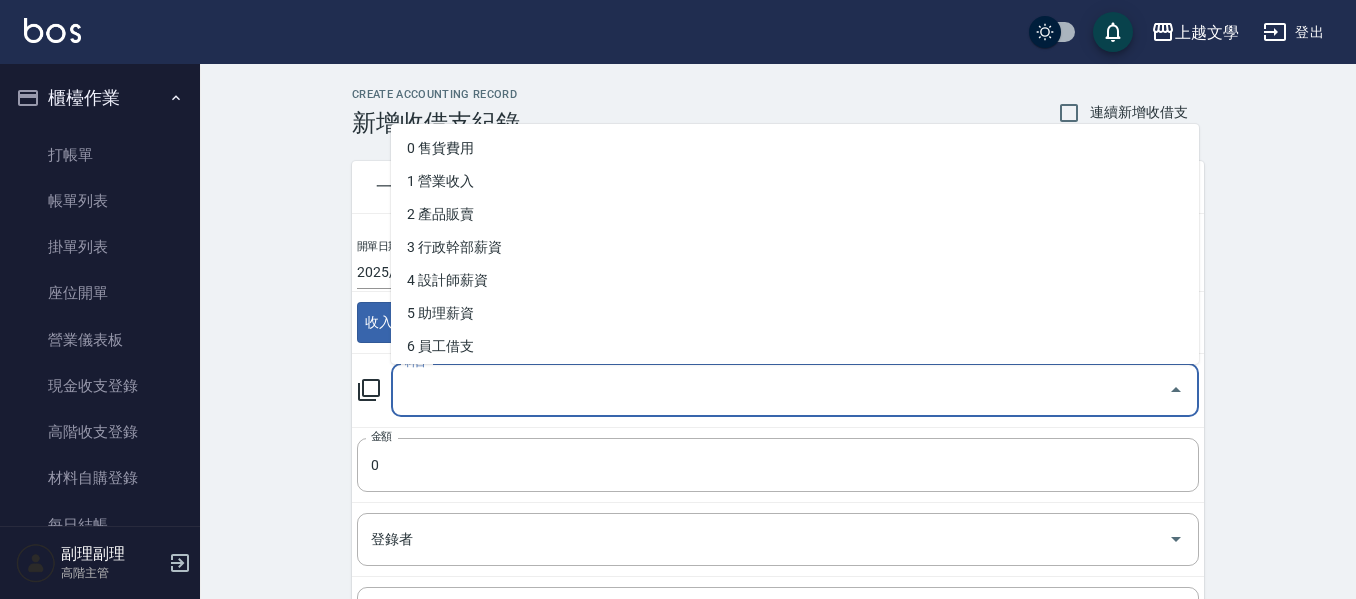 click on "科目" at bounding box center (780, 390) 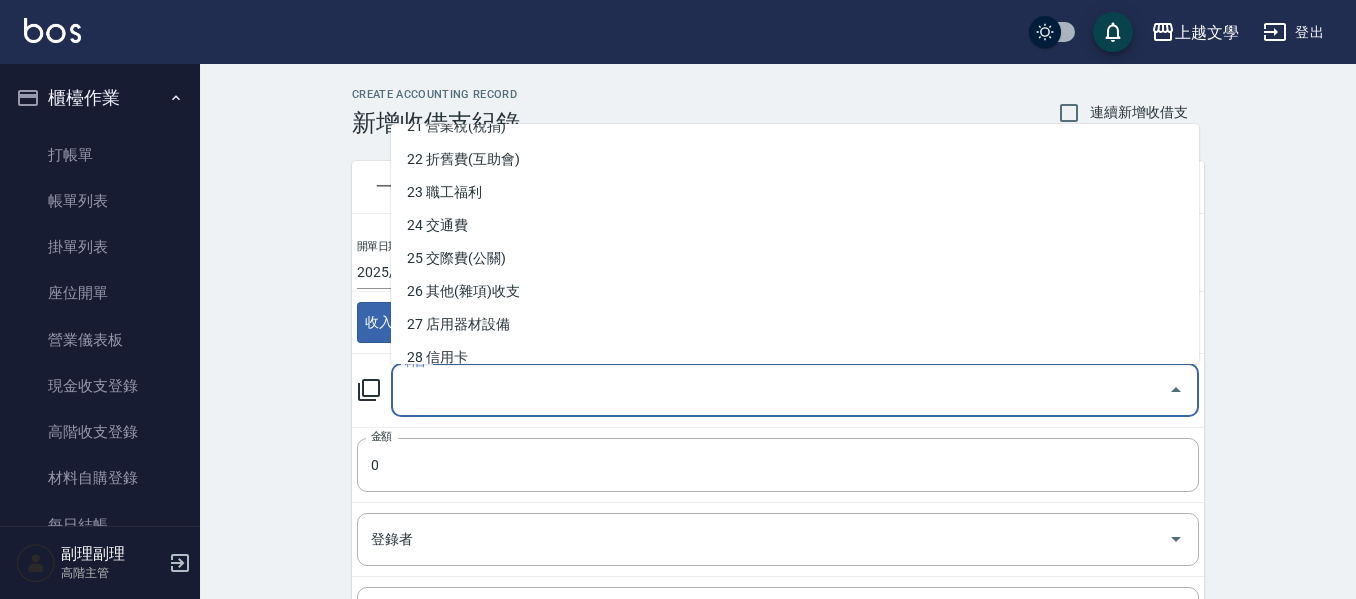 scroll, scrollTop: 800, scrollLeft: 0, axis: vertical 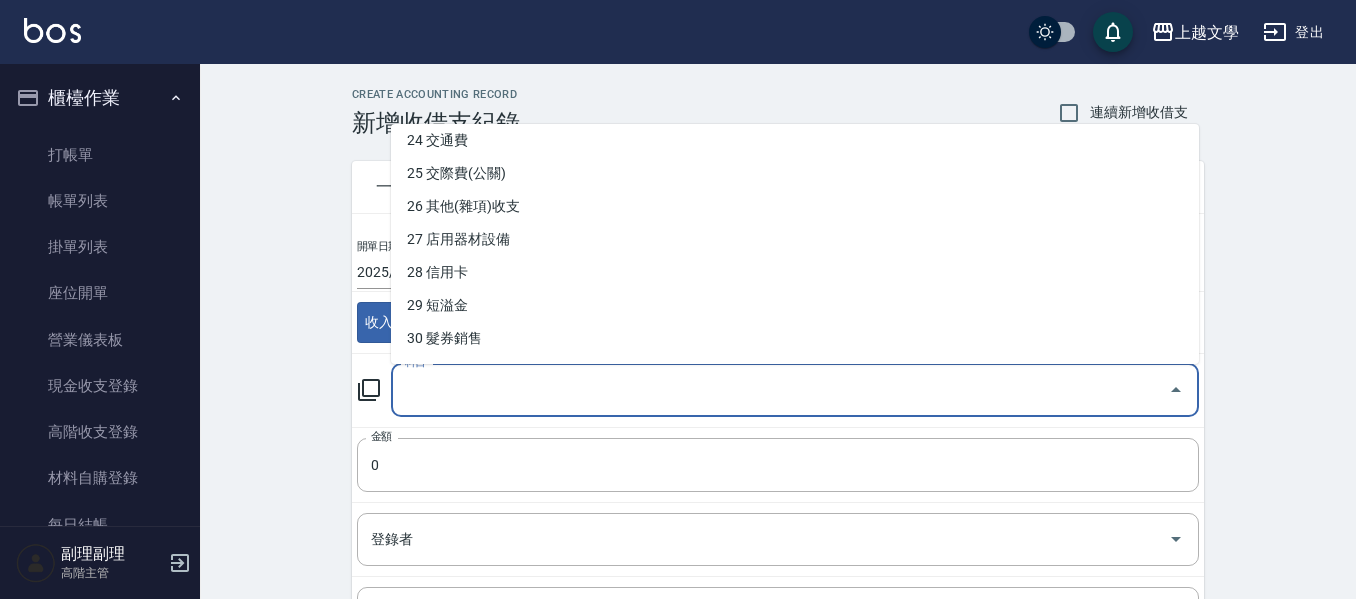click on "28 信用卡" at bounding box center (795, 272) 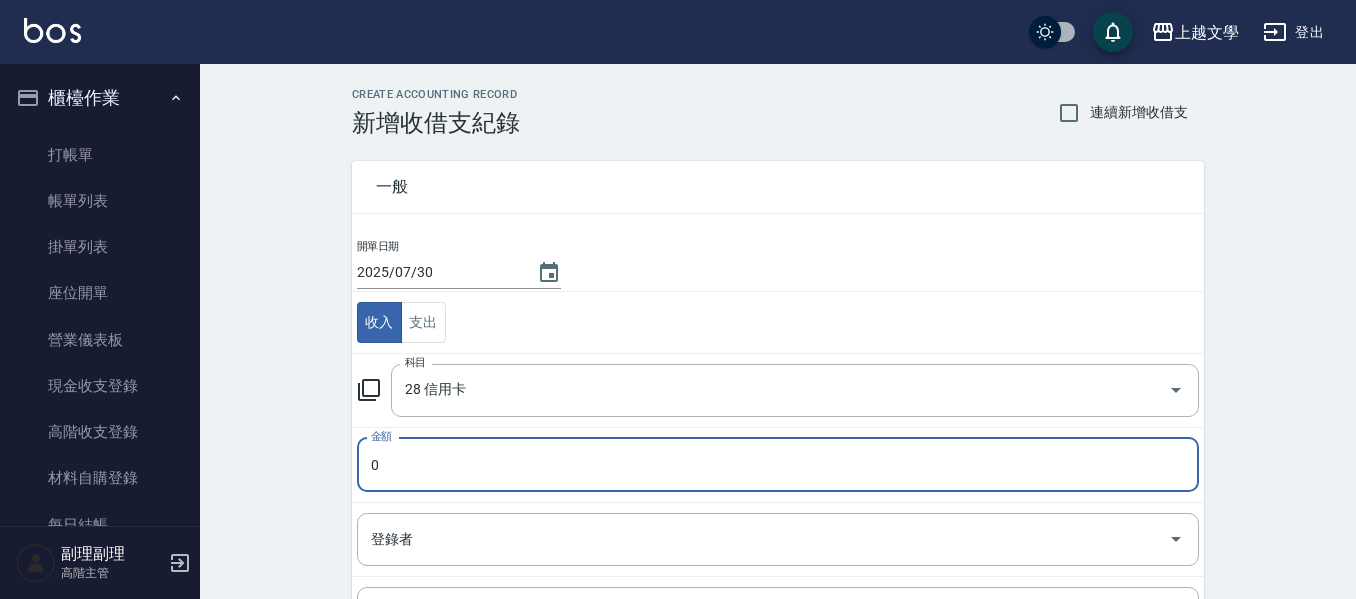 type on "28 信用卡" 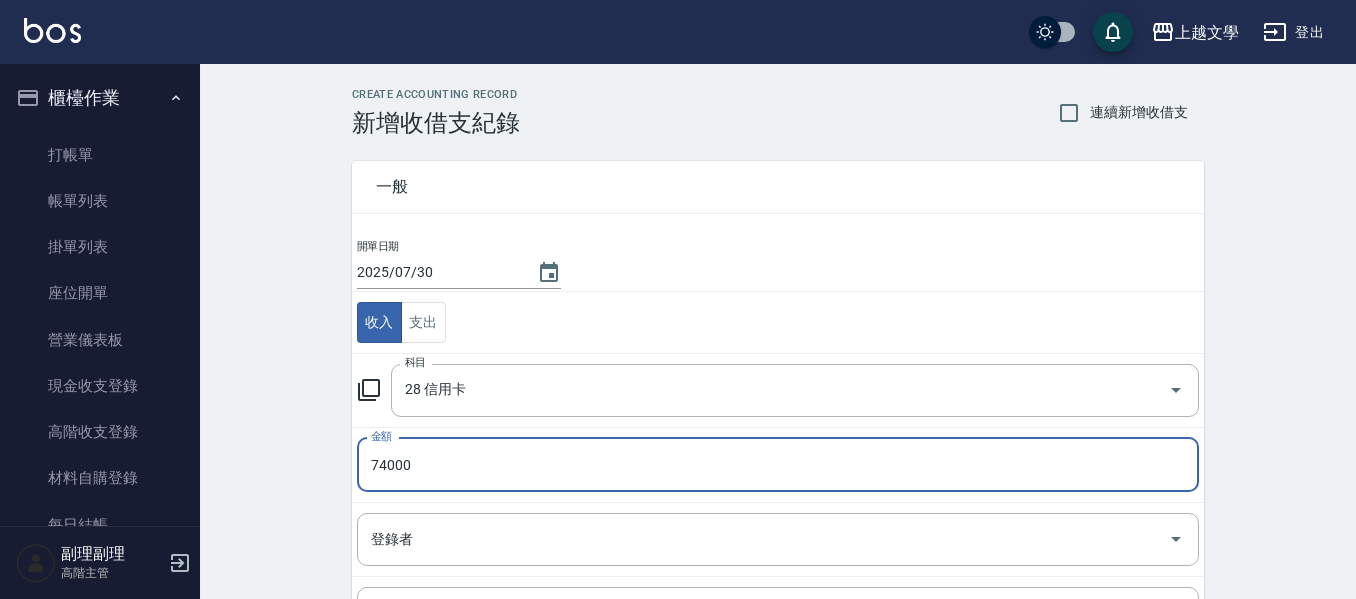 type on "74000" 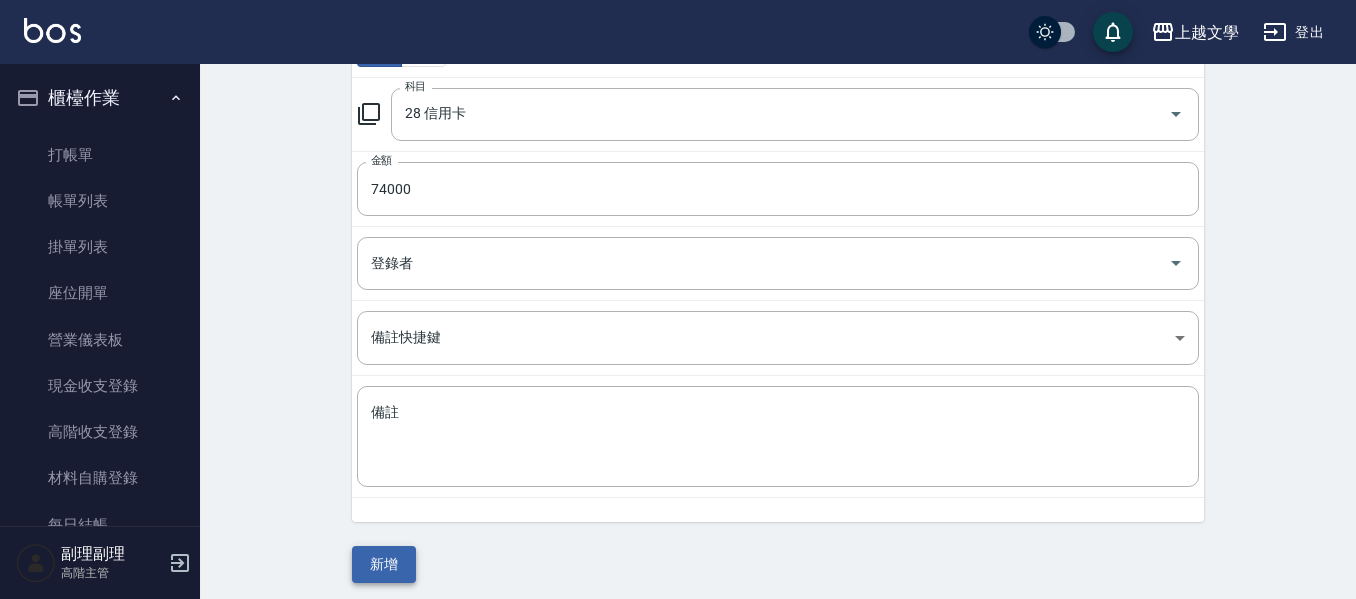 scroll, scrollTop: 284, scrollLeft: 0, axis: vertical 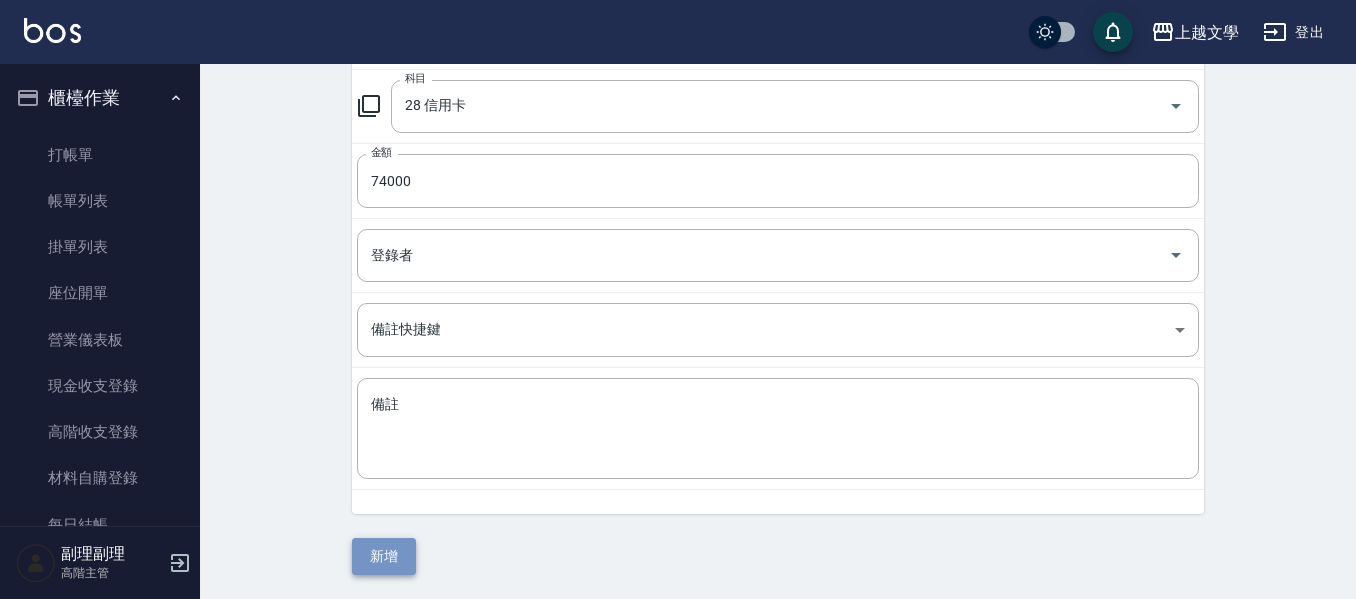 click on "新增" at bounding box center (384, 556) 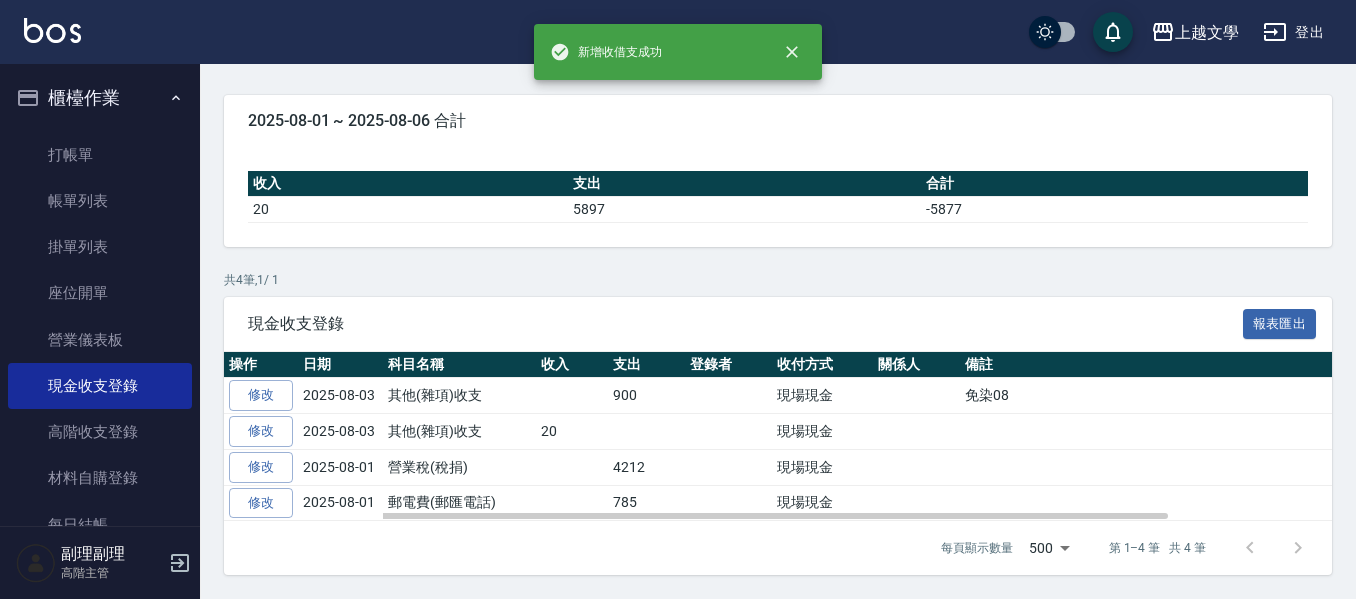 scroll, scrollTop: 0, scrollLeft: 0, axis: both 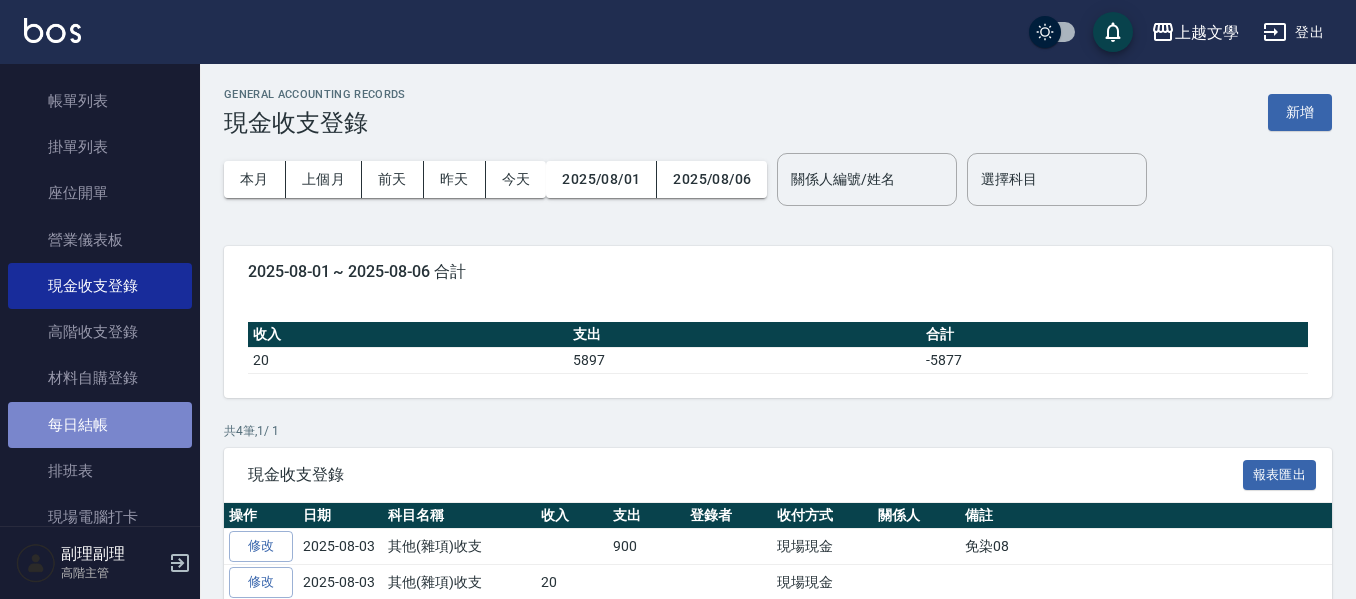 click on "每日結帳" at bounding box center [100, 425] 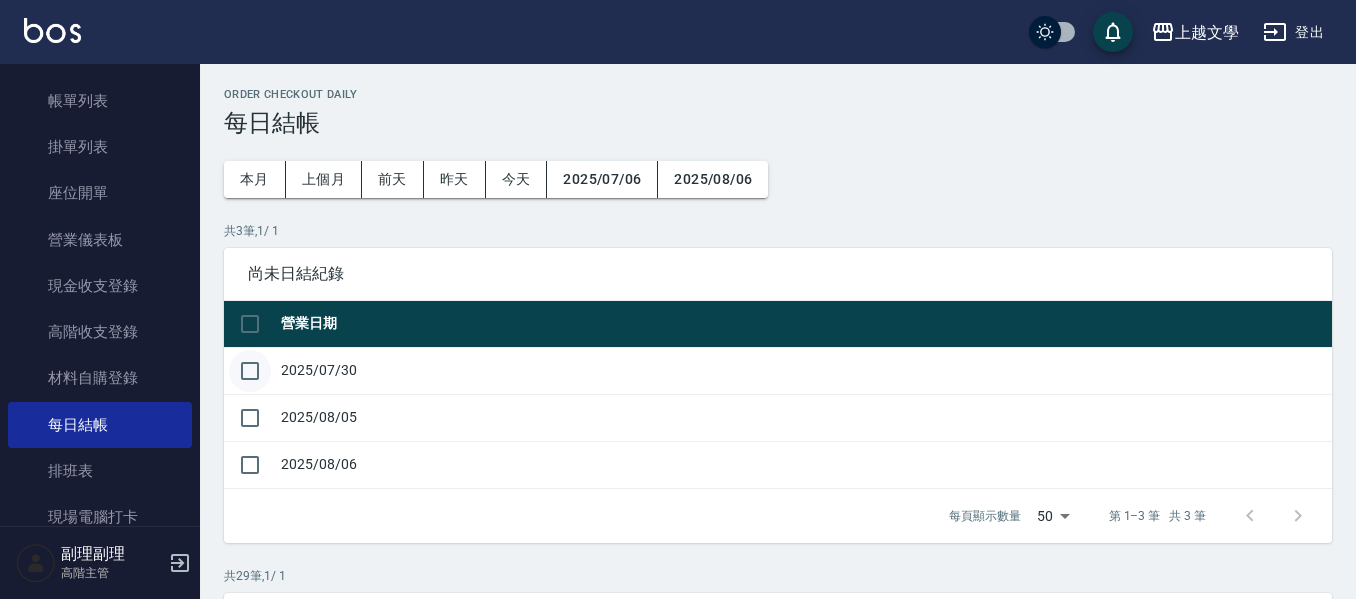 click at bounding box center [250, 371] 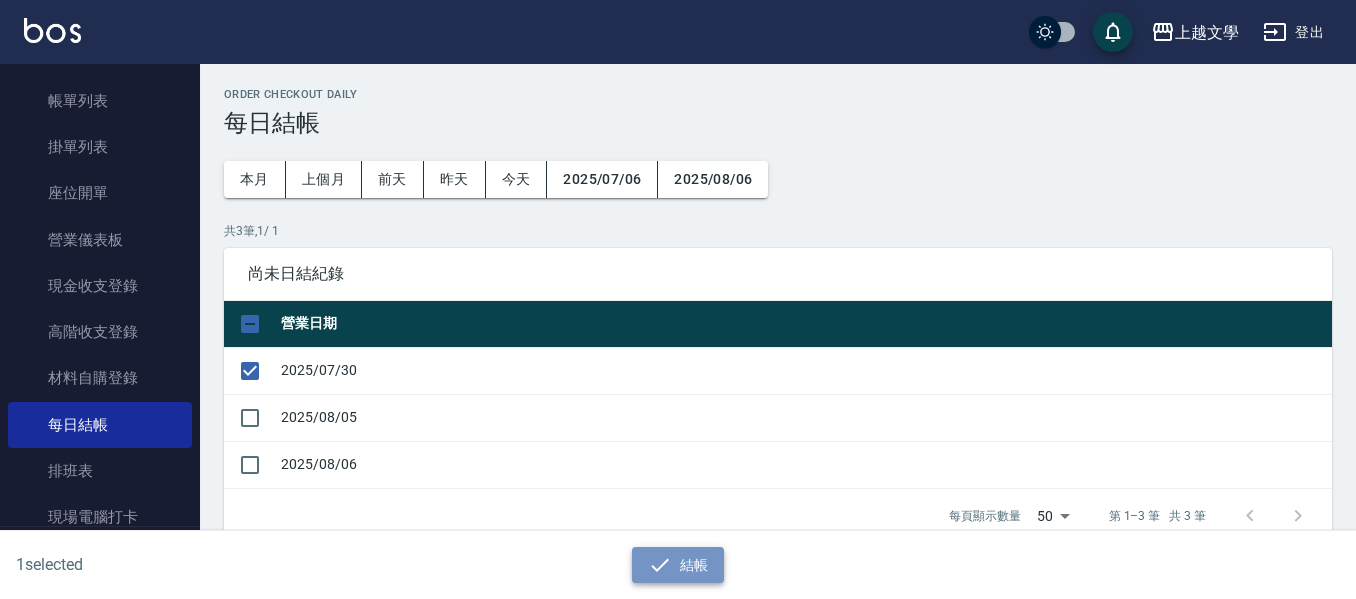 click on "結帳" at bounding box center (678, 565) 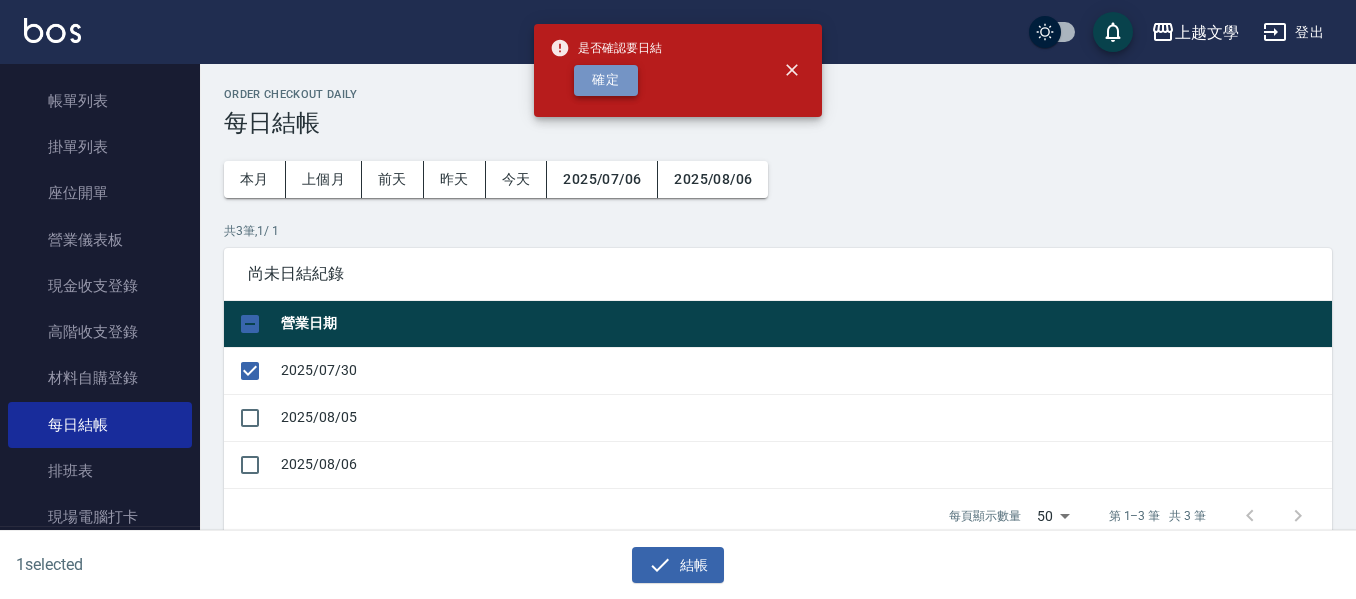 click on "確定" at bounding box center (606, 80) 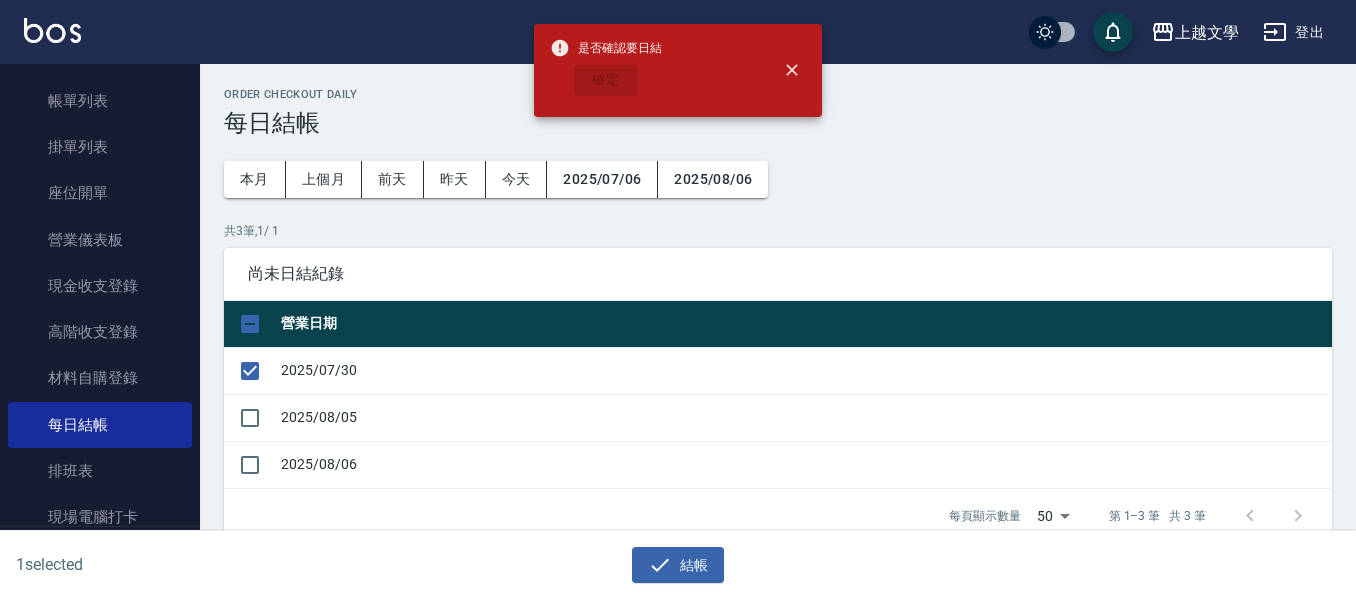 checkbox on "false" 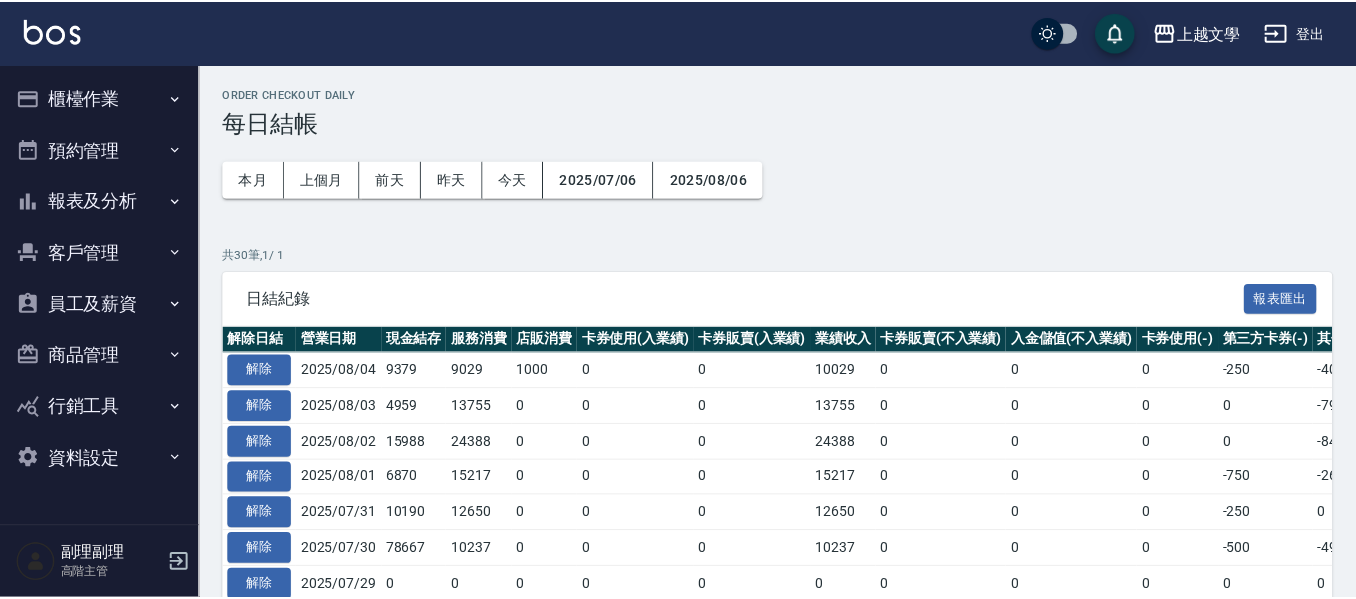 scroll, scrollTop: 0, scrollLeft: 0, axis: both 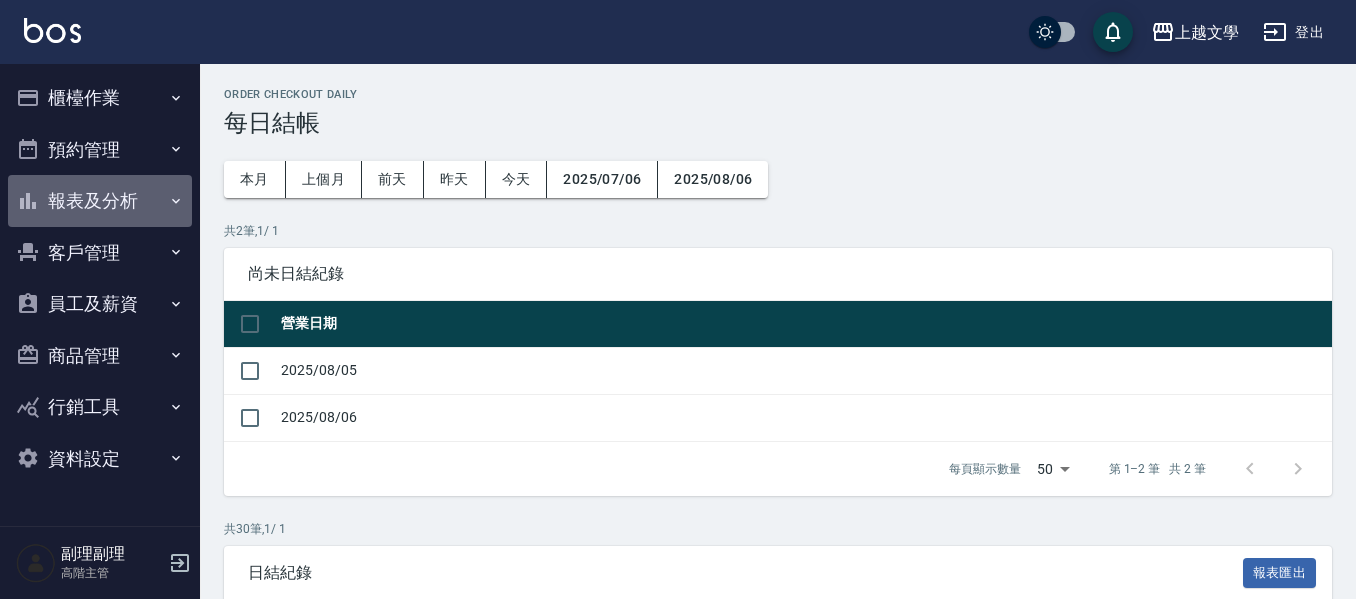 drag, startPoint x: 104, startPoint y: 195, endPoint x: 106, endPoint y: 229, distance: 34.058773 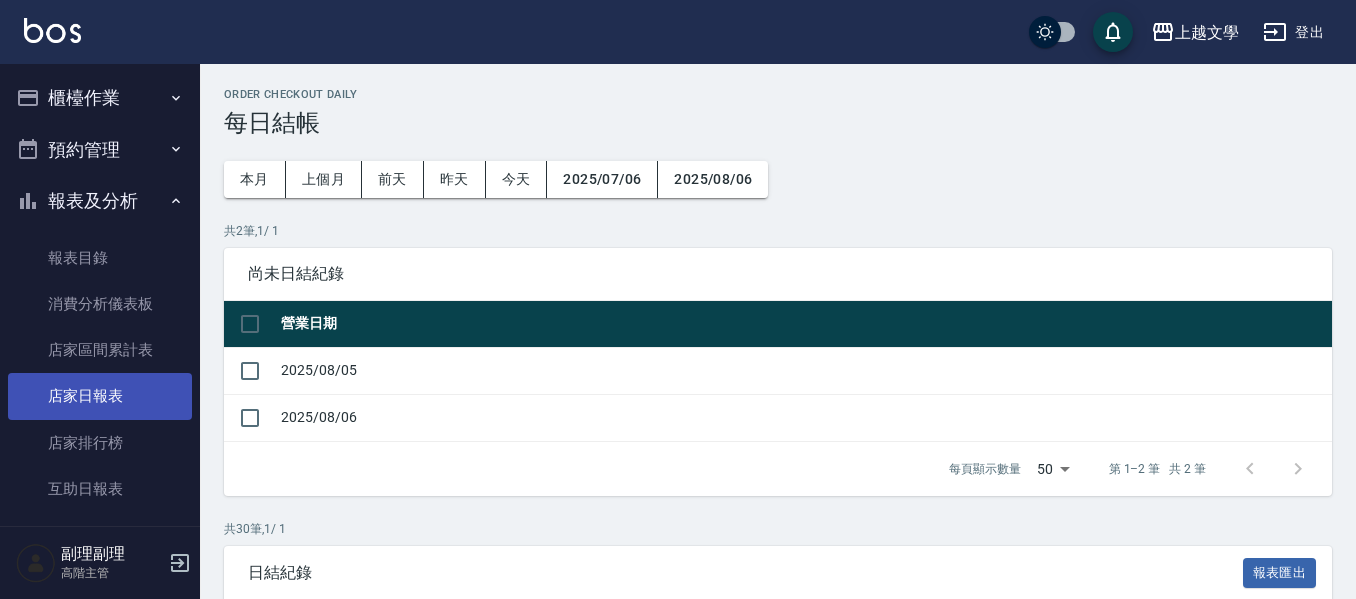 click on "店家日報表" at bounding box center (100, 396) 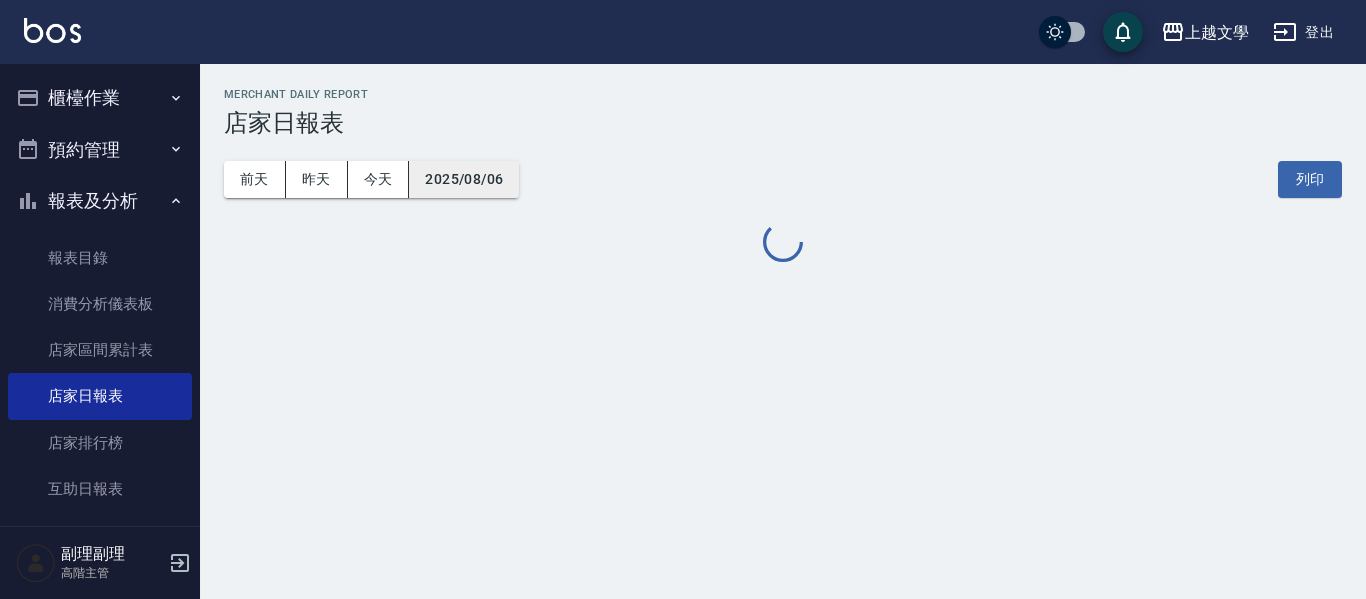 click on "2025/08/06" at bounding box center (464, 179) 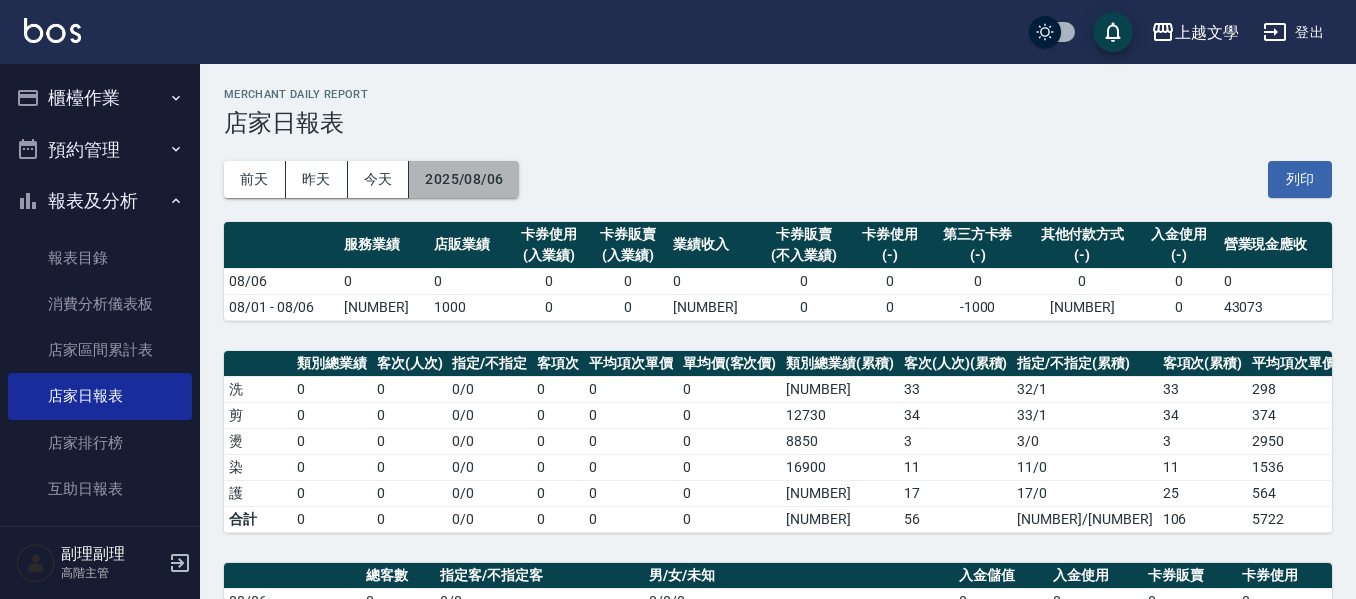 click on "2025/08/06" at bounding box center [464, 179] 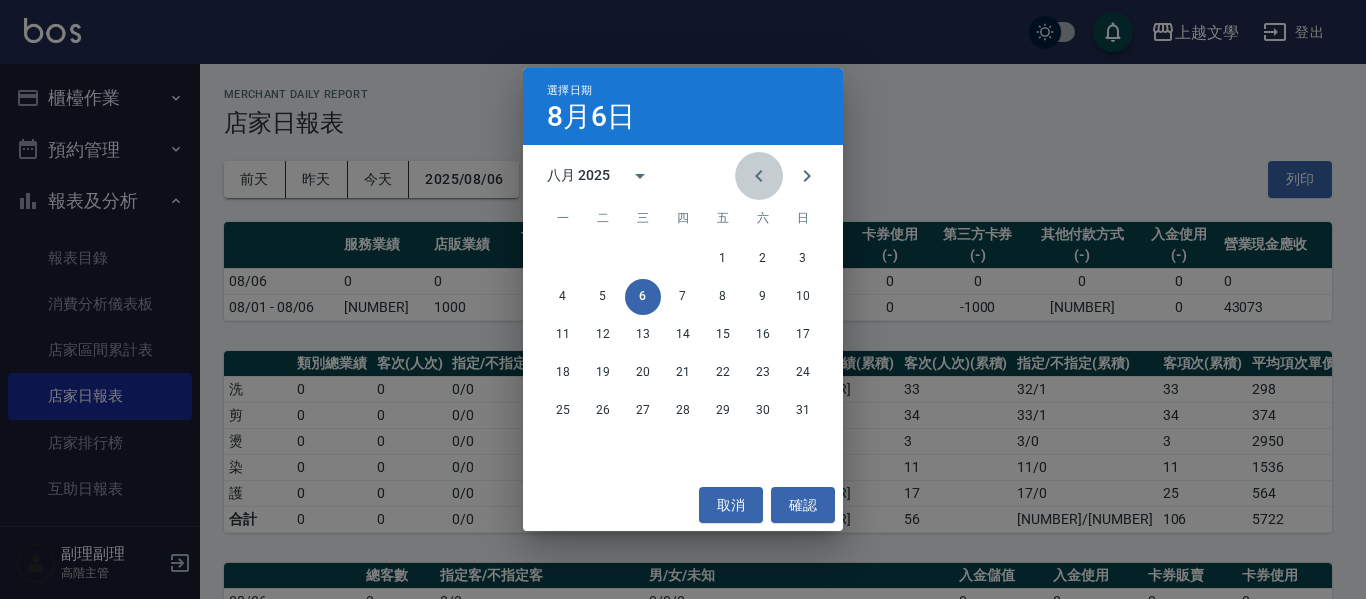 click 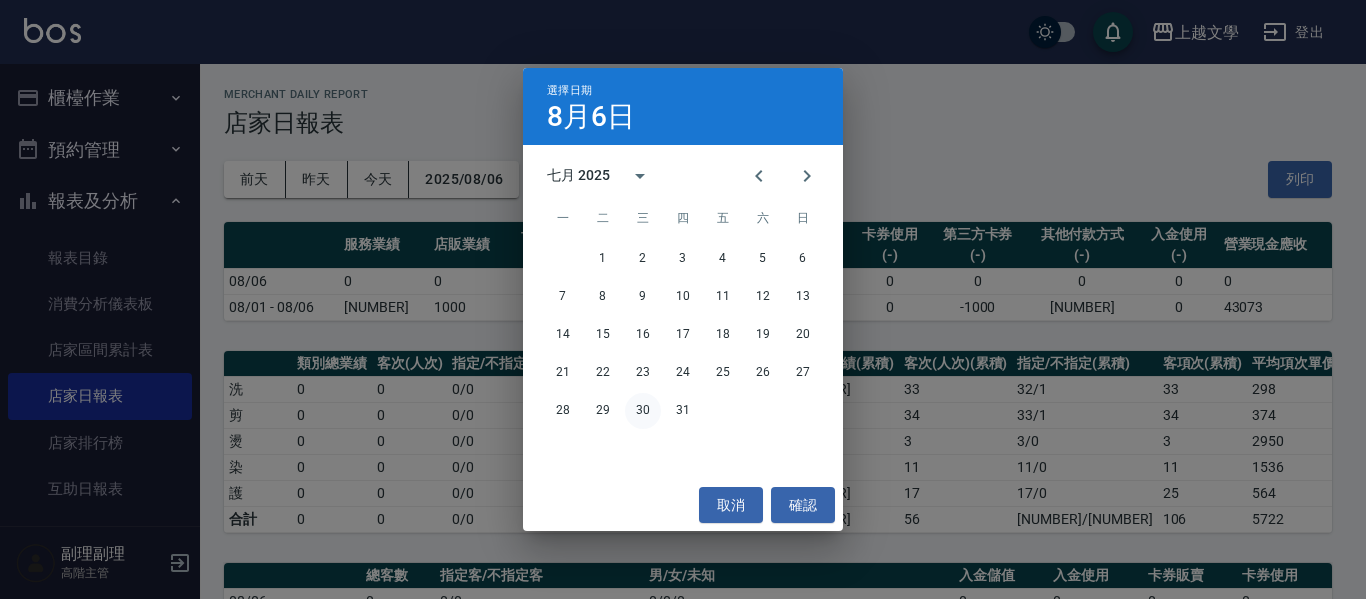 click on "30" at bounding box center (643, 411) 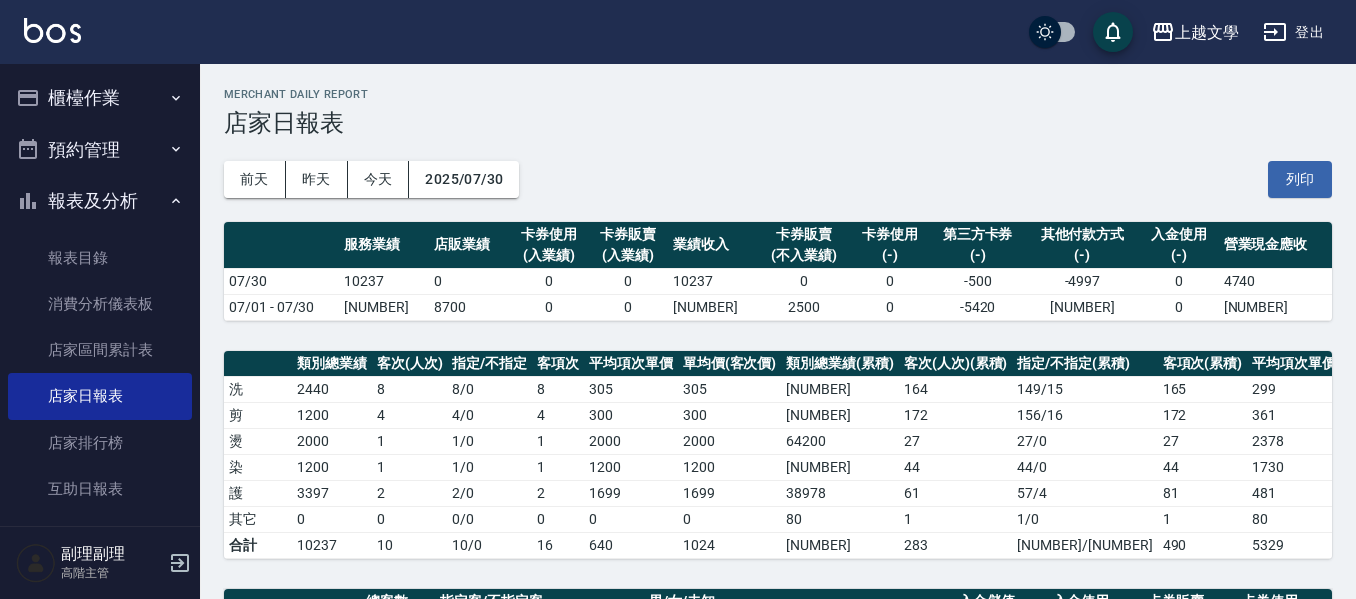 scroll, scrollTop: 500, scrollLeft: 0, axis: vertical 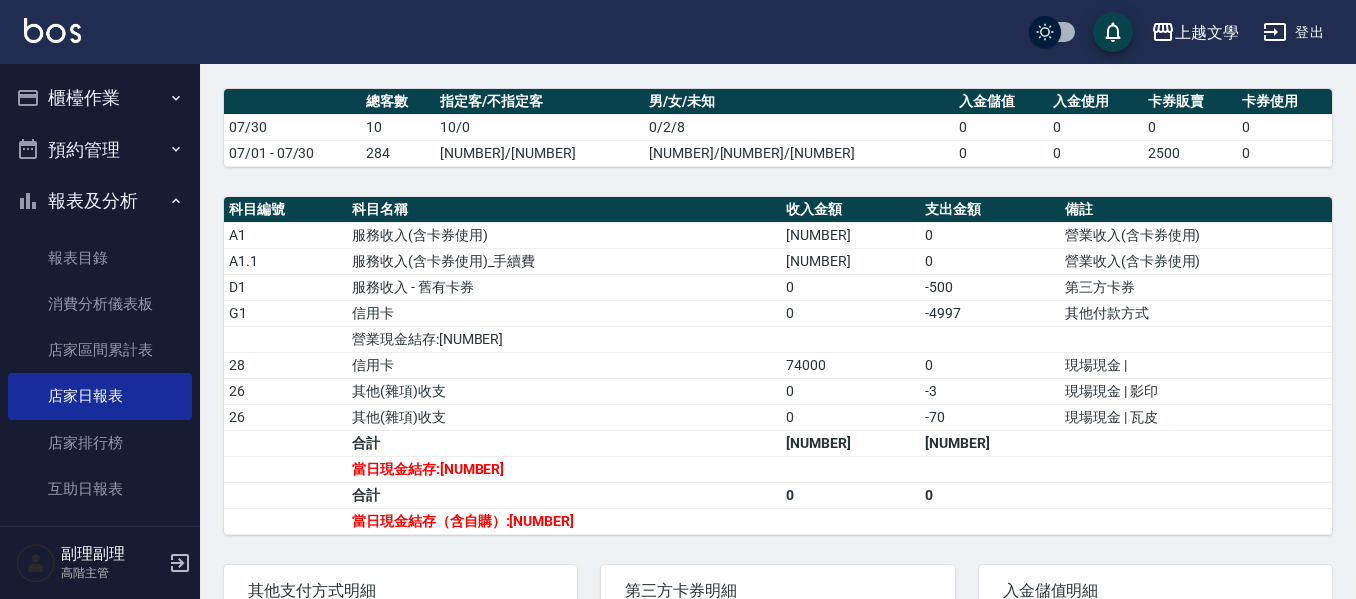 click on "登出" at bounding box center [1293, 32] 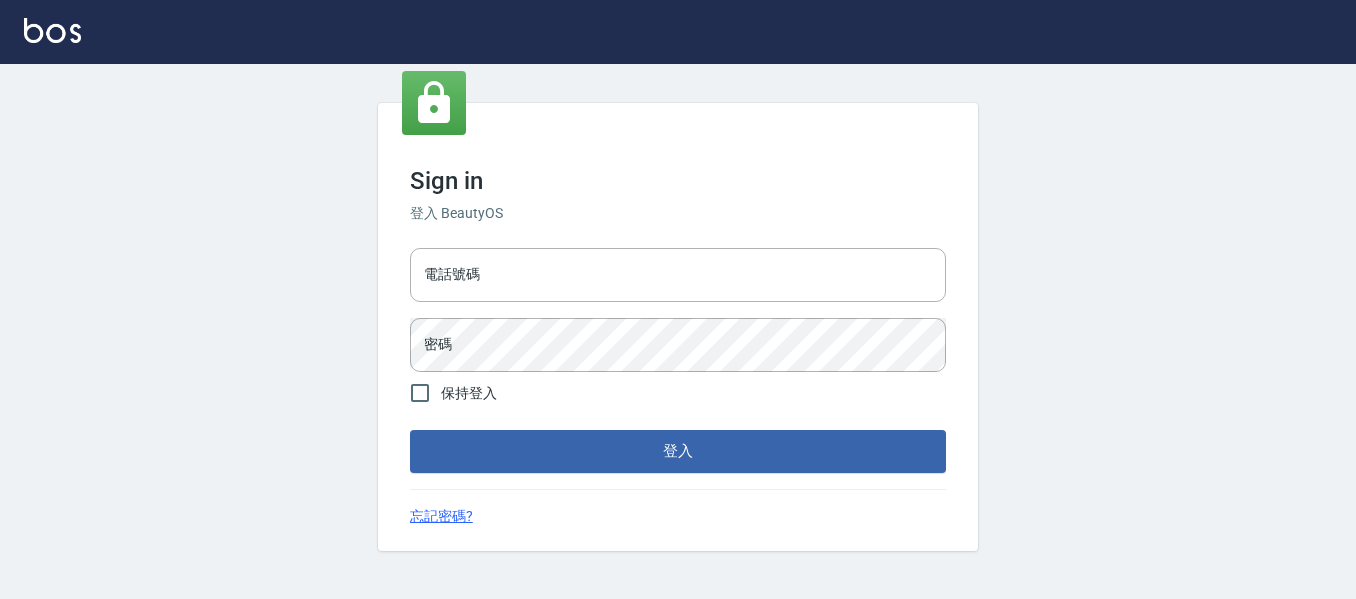 scroll, scrollTop: 0, scrollLeft: 0, axis: both 